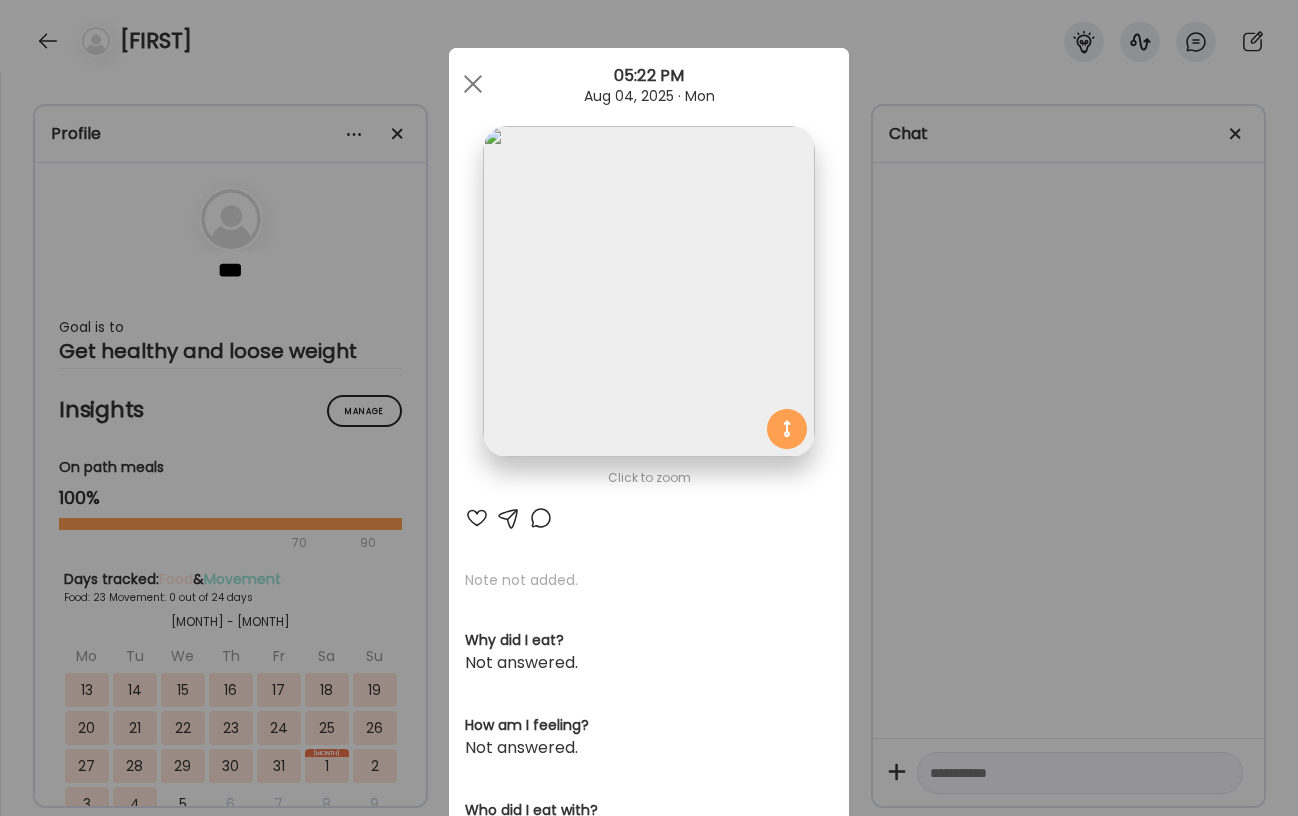 scroll, scrollTop: 0, scrollLeft: 0, axis: both 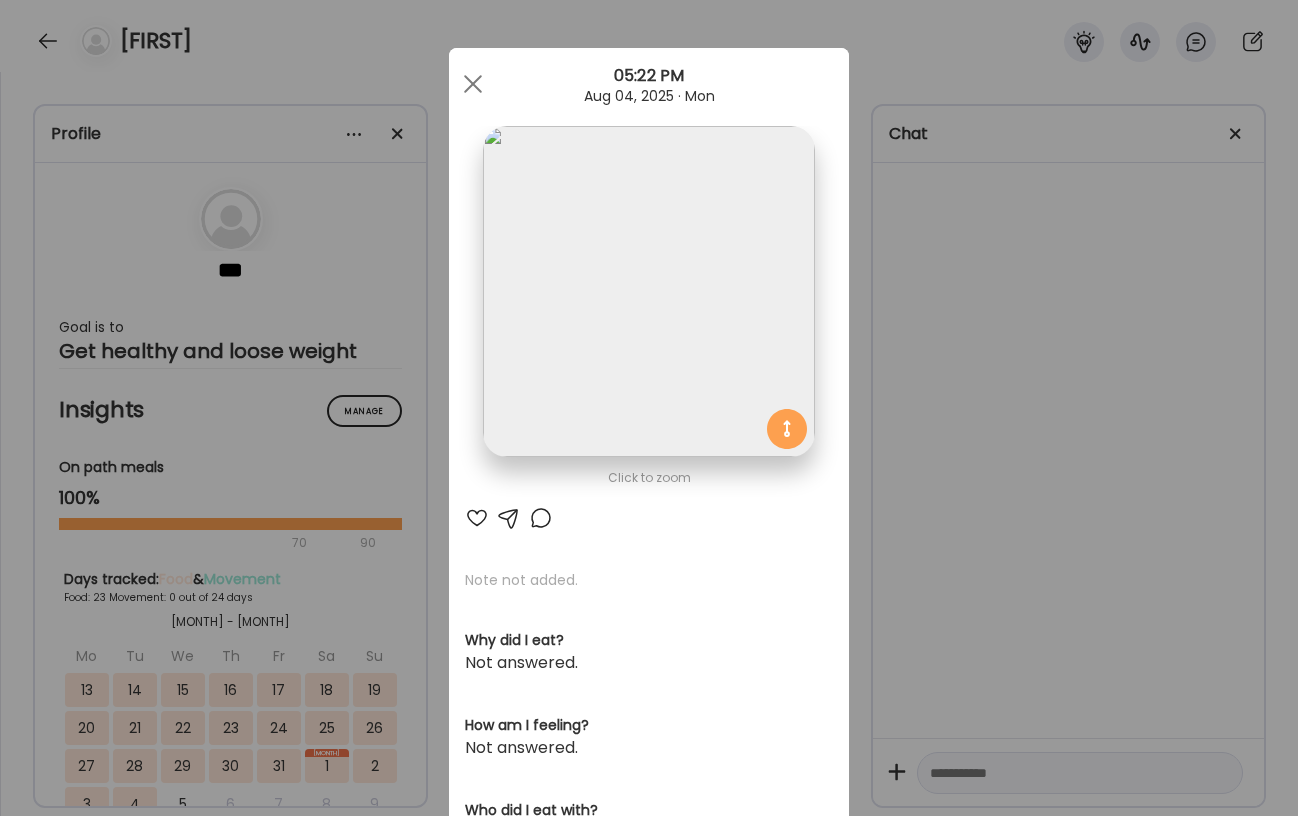 click on "Ate Coach Dashboard
Wahoo! It’s official
Take a moment to set up your Coach Profile to give your clients a smooth onboarding experience.
Skip Set up coach profile
Ate Coach Dashboard
1 Image 2 Message 3 Invite
Let’s get you quickly set up
Add a headshot or company logo for client recognition
Skip Next
Ate Coach Dashboard
1 Image 2 Message 3 Invite
Customize your welcome message
This page will be the first thing your clients will see. Add a welcome message to personalize their experience.
Header 32" at bounding box center [649, 408] 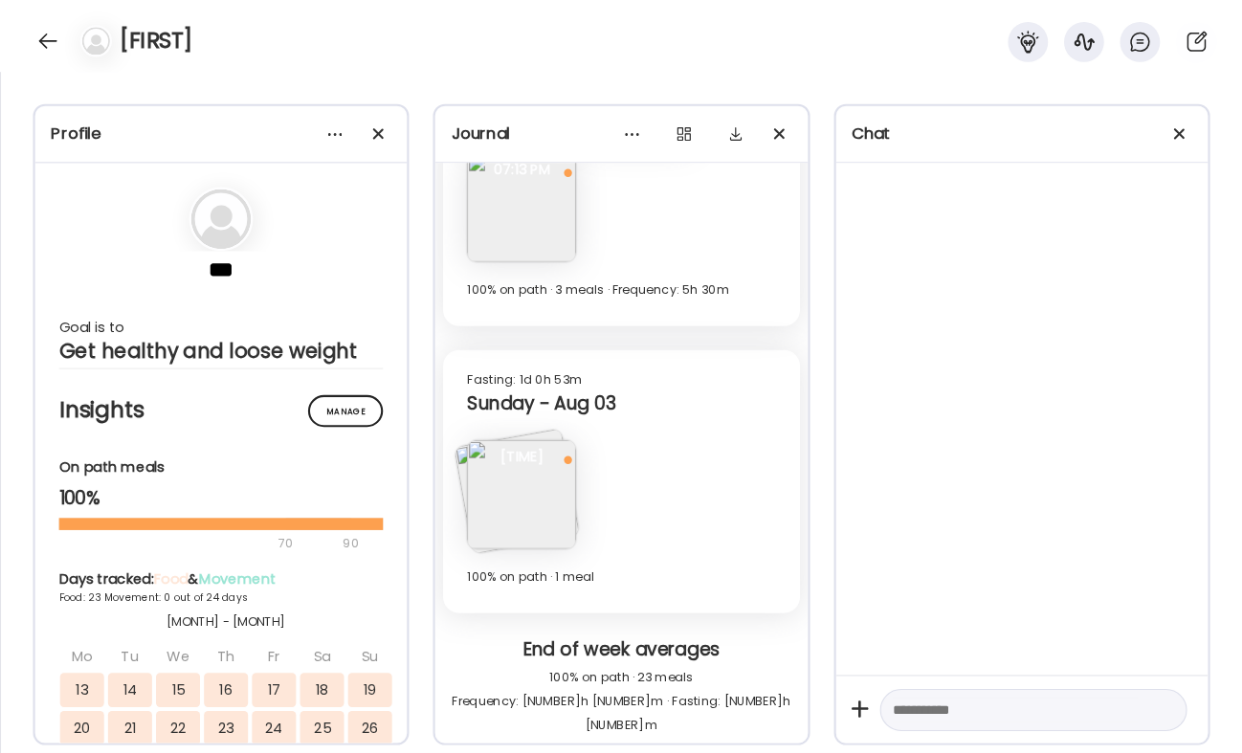 scroll, scrollTop: 13362, scrollLeft: 0, axis: vertical 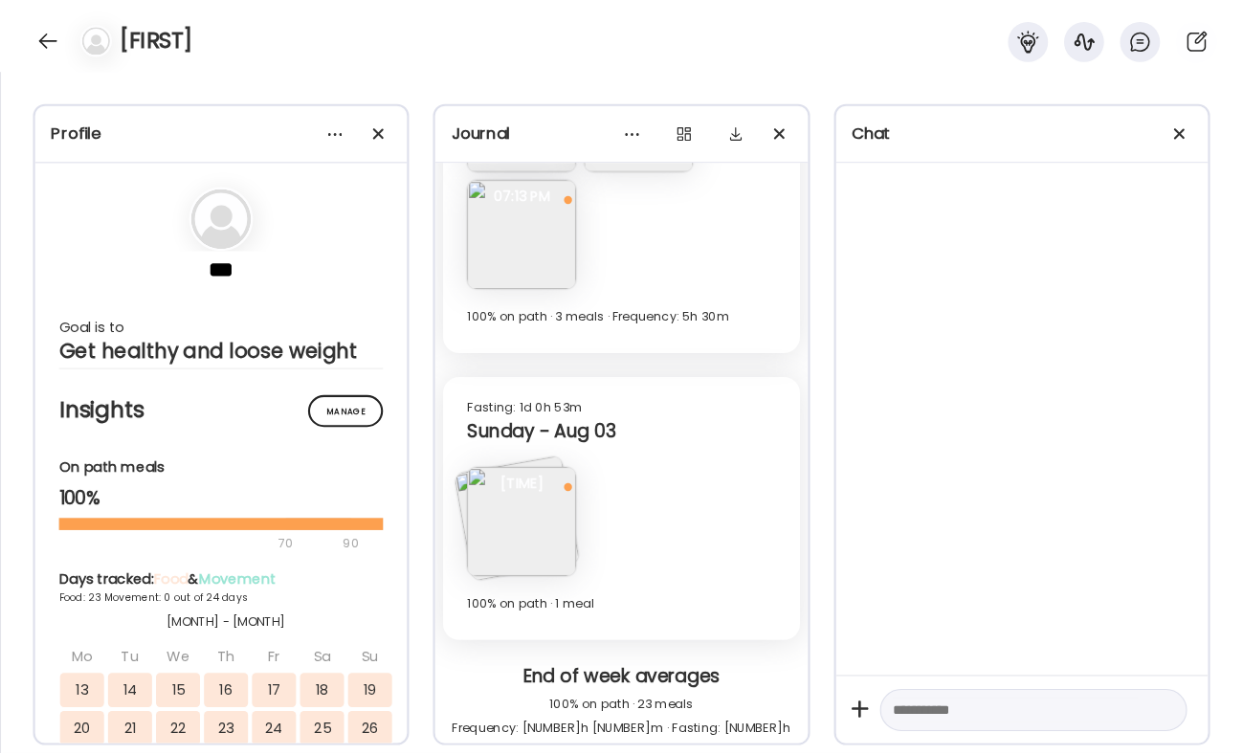 click at bounding box center (521, 521) 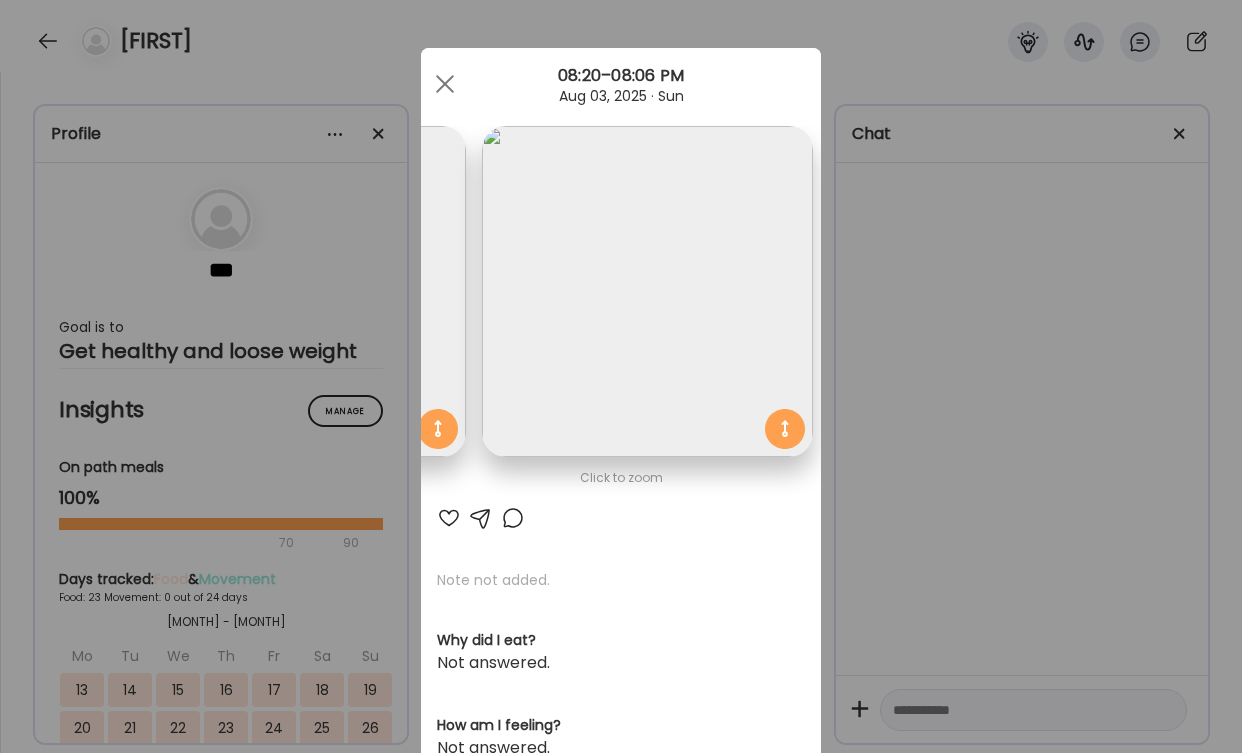 scroll, scrollTop: 0, scrollLeft: 0, axis: both 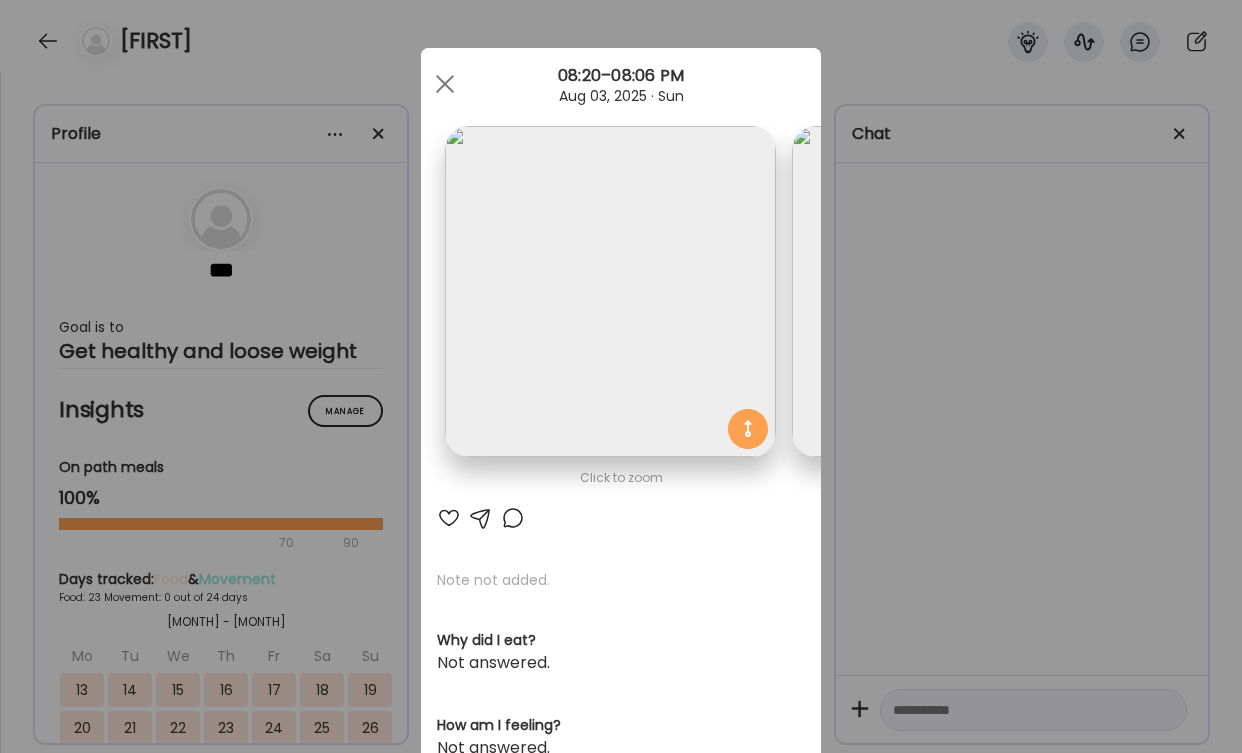 click on "Ate Coach Dashboard
Wahoo! It’s official
Take a moment to set up your Coach Profile to give your clients a smooth onboarding experience.
Skip Set up coach profile
Ate Coach Dashboard
1 Image 2 Message 3 Invite
Let’s get you quickly set up
Add a headshot or company logo for client recognition
Skip Next
Ate Coach Dashboard
1 Image 2 Message 3 Invite
Customize your welcome message
This page will be the first thing your clients will see. Add a welcome message to personalize their experience.
Header 32" at bounding box center [621, 376] 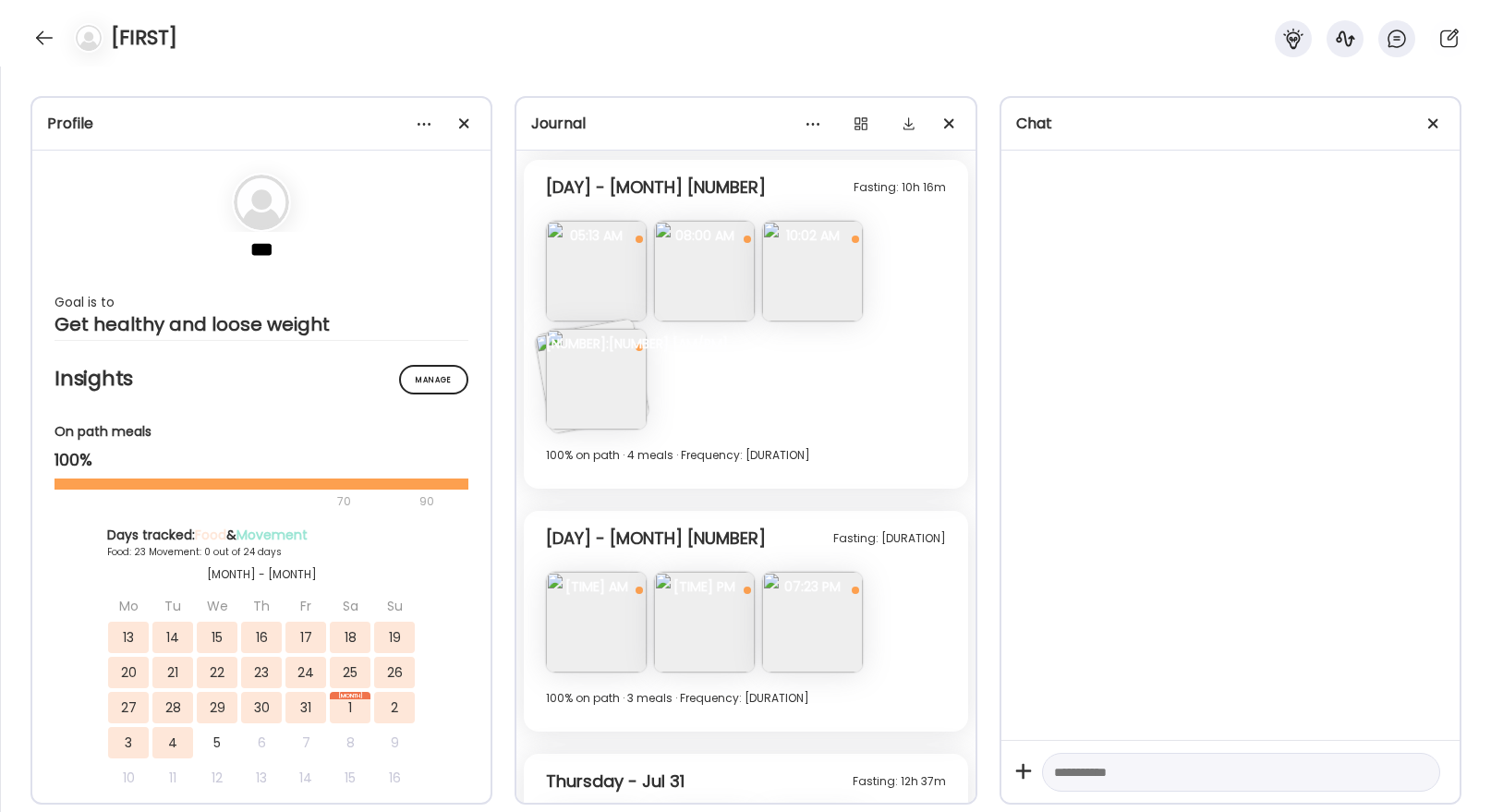 scroll, scrollTop: 8775, scrollLeft: 0, axis: vertical 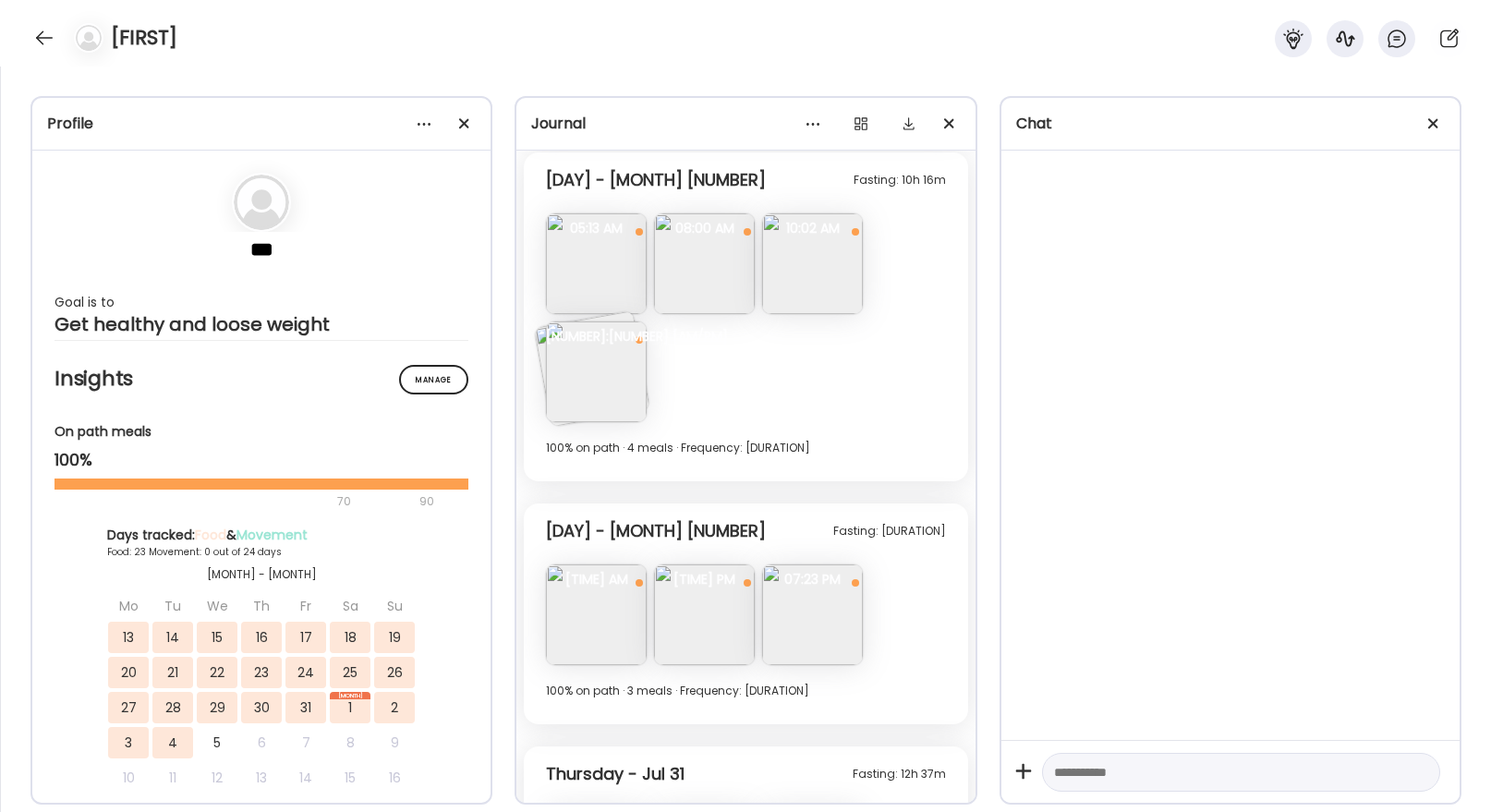 click at bounding box center [596, 371] 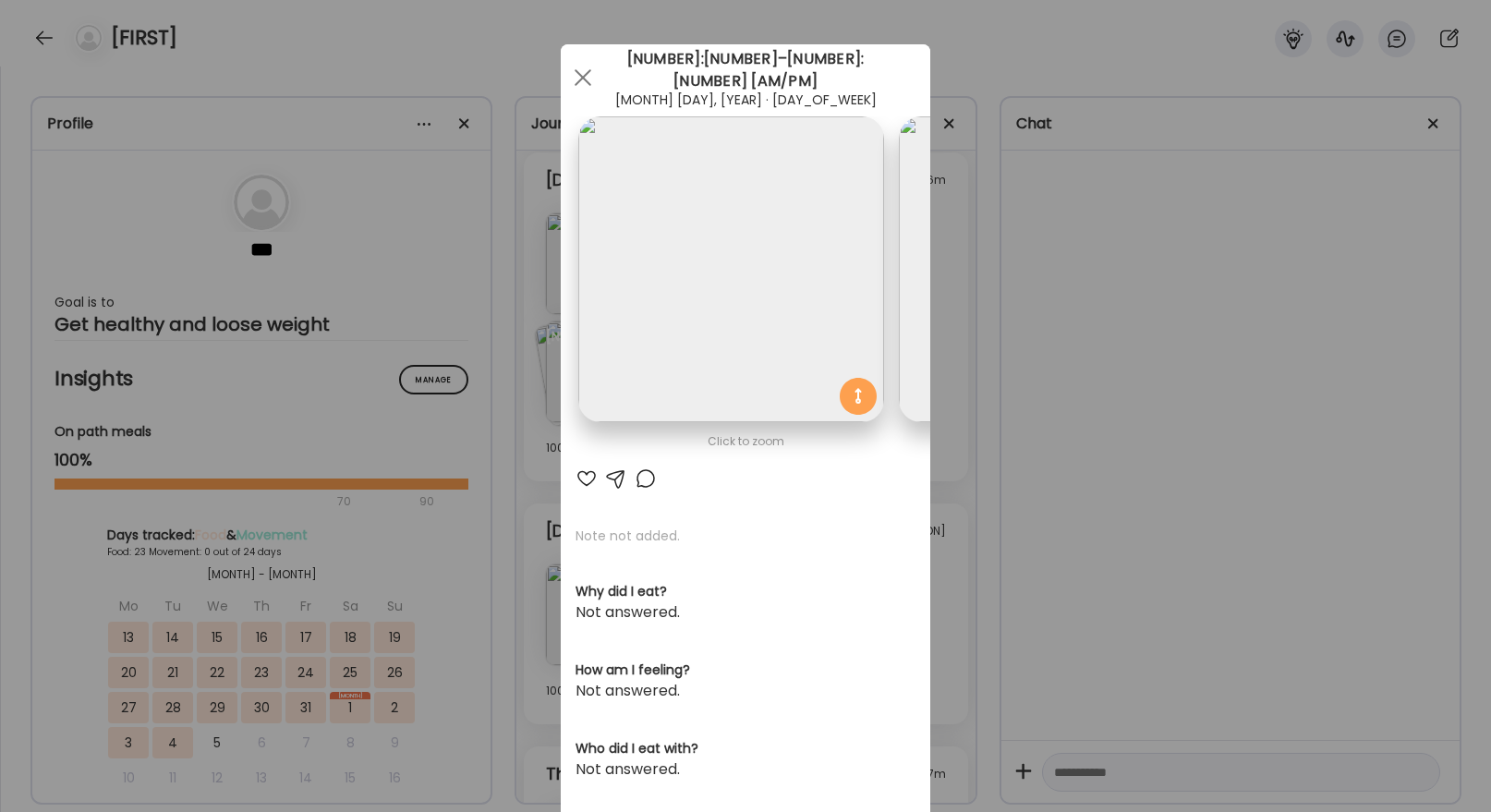 scroll, scrollTop: 0, scrollLeft: 0, axis: both 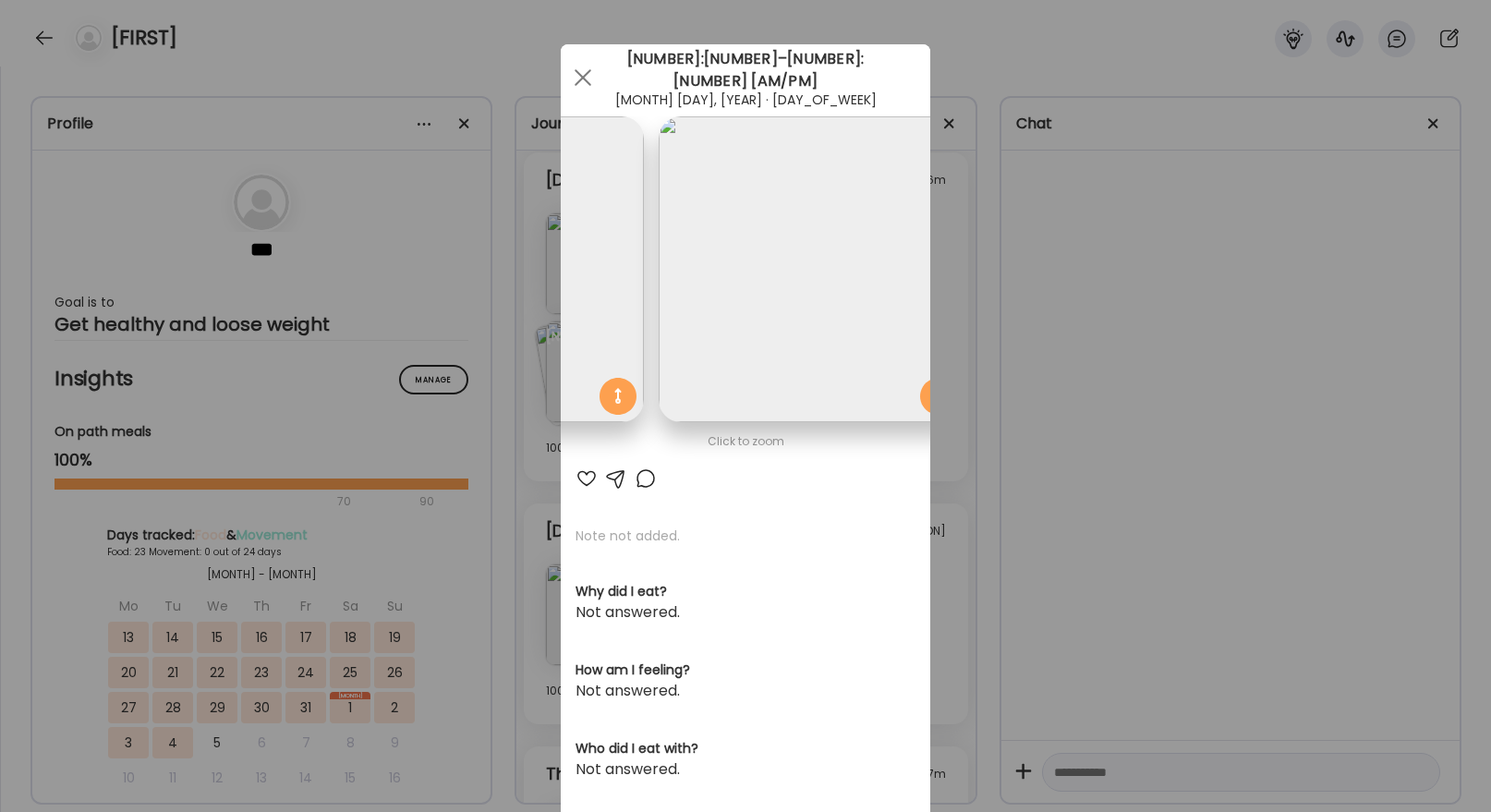 drag, startPoint x: 1097, startPoint y: 362, endPoint x: 1052, endPoint y: 362, distance: 45 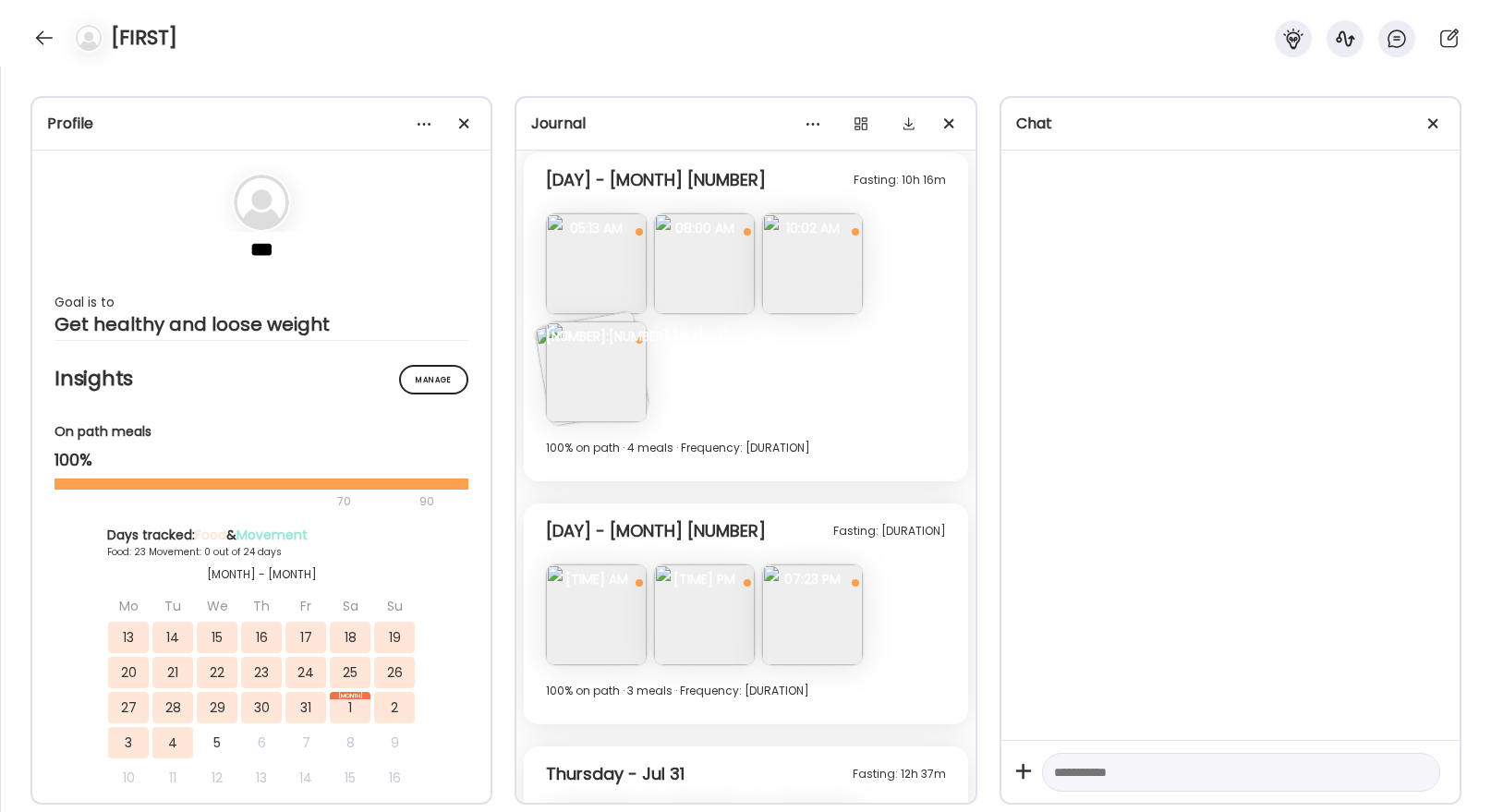 scroll, scrollTop: 0, scrollLeft: 301, axis: horizontal 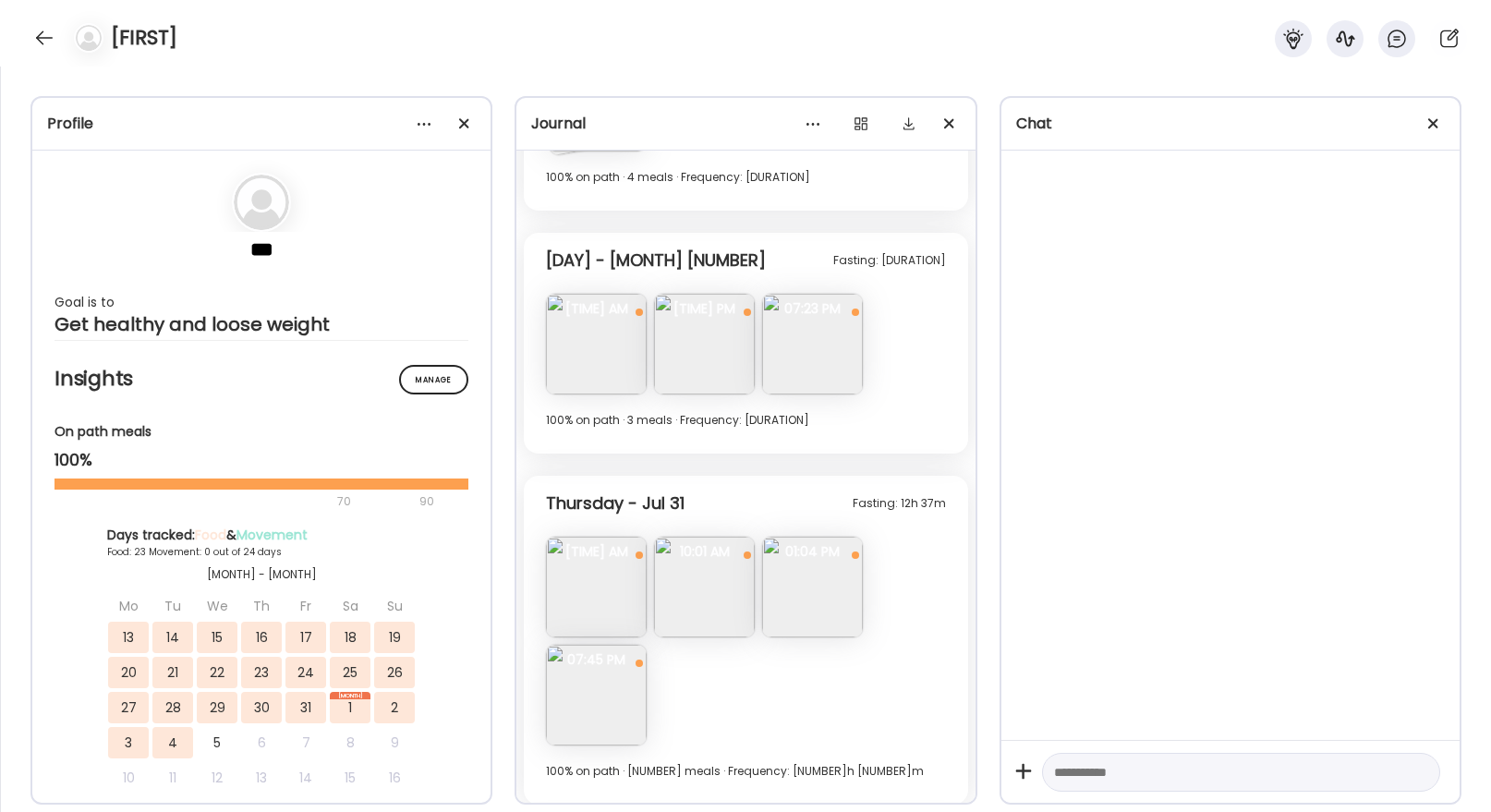 click at bounding box center [812, 344] 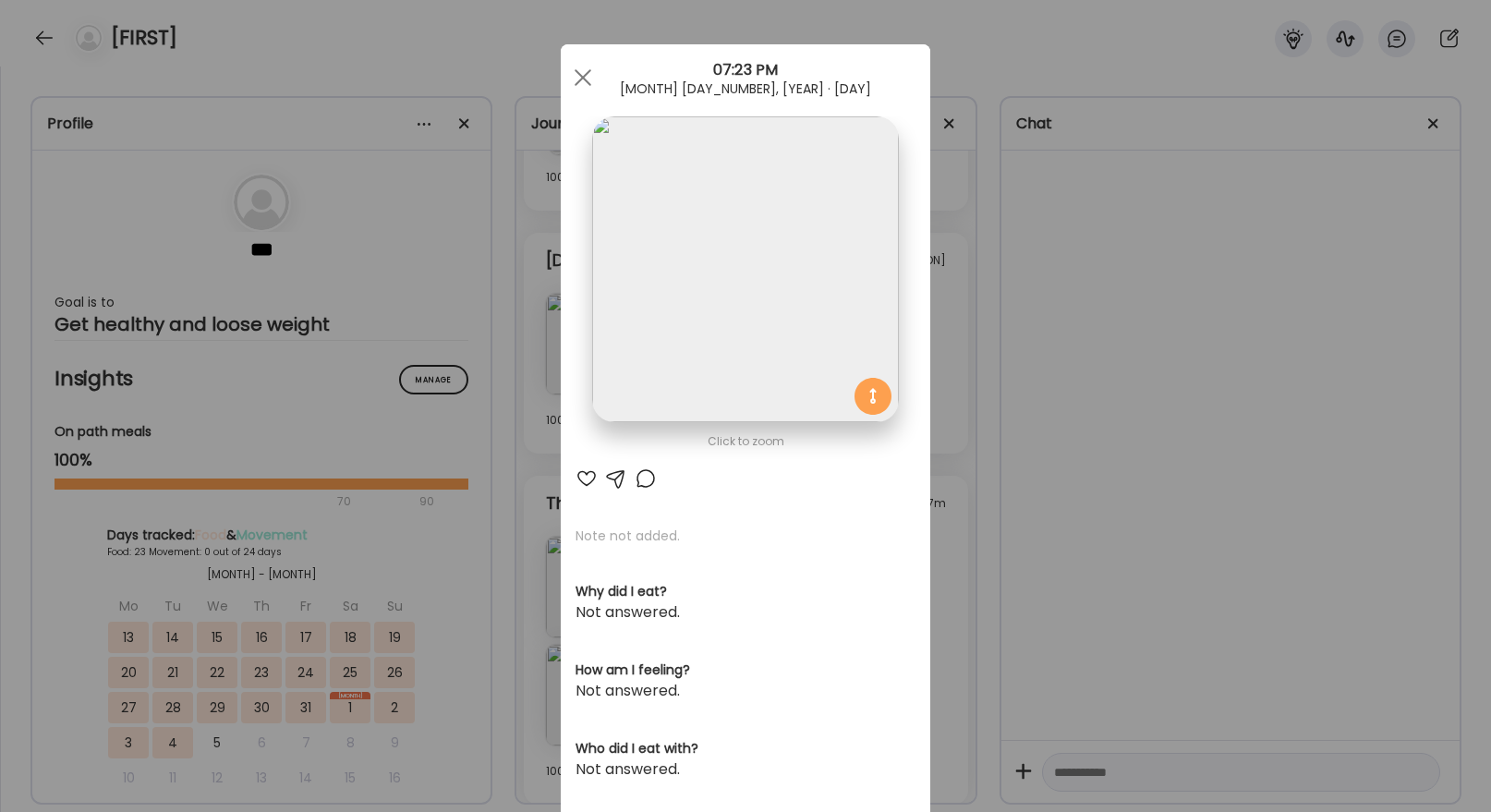 click at bounding box center (745, 269) 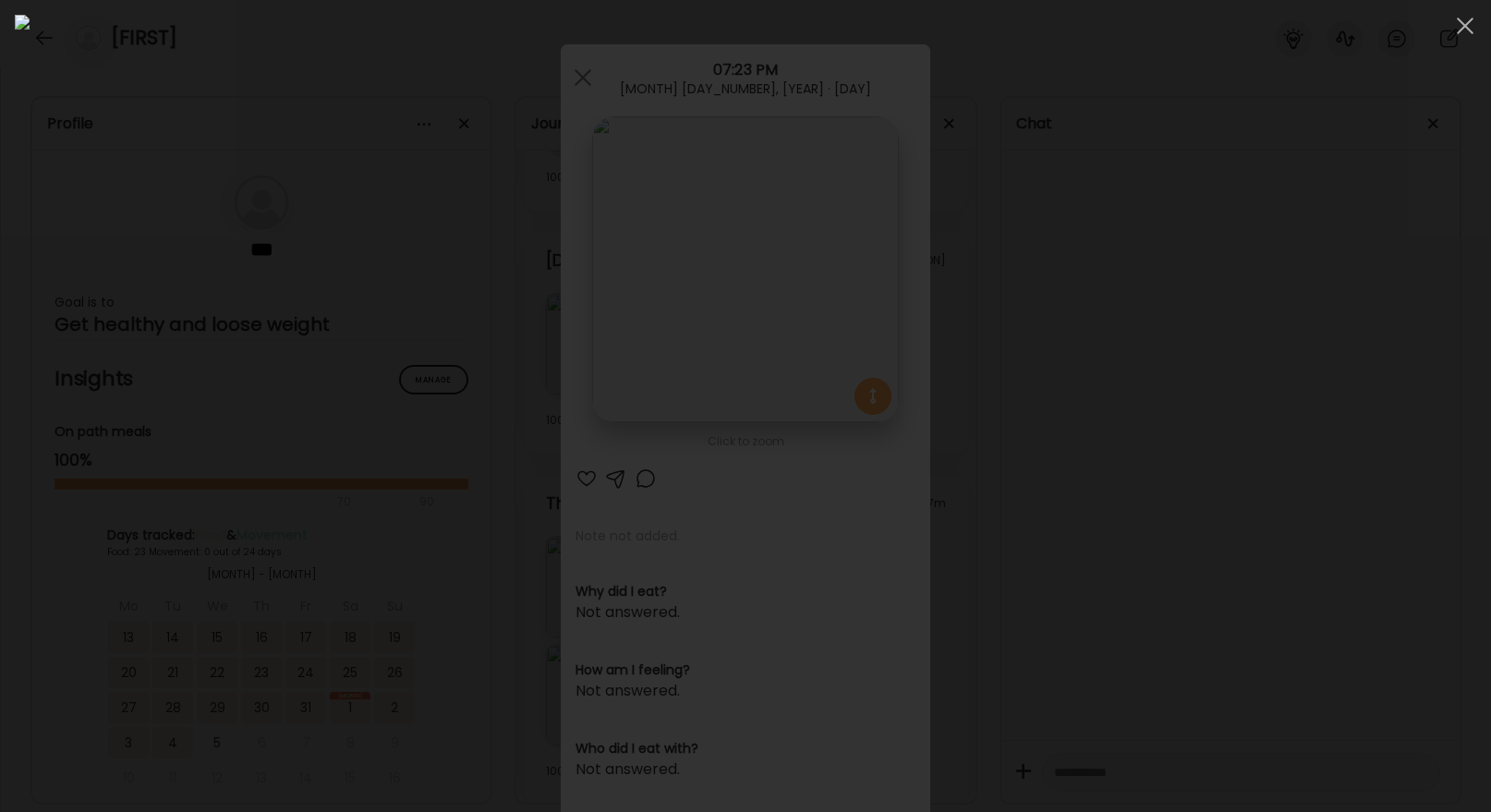 click at bounding box center [746, 406] 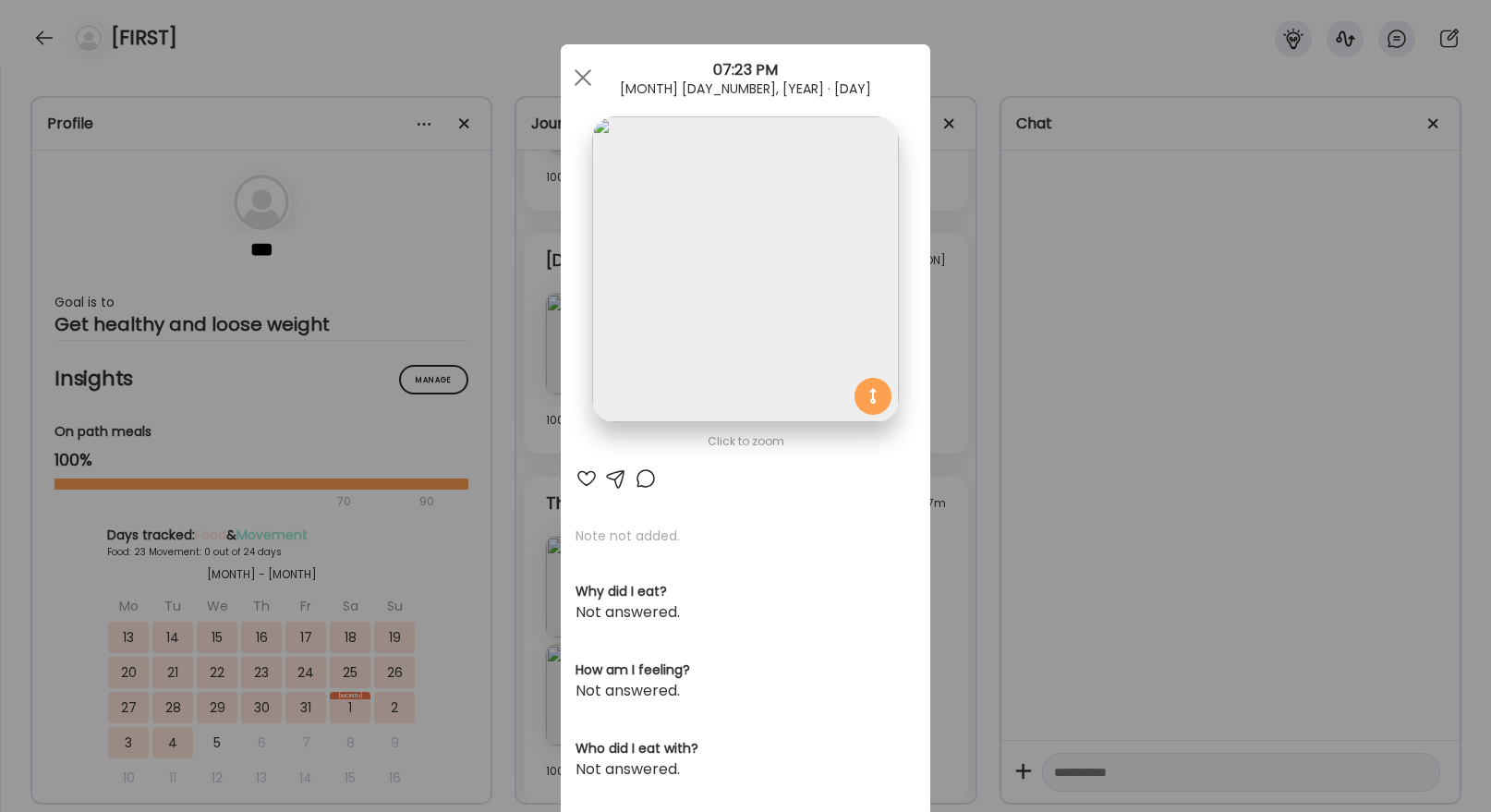 click on "Ate Coach Dashboard
Wahoo! It’s official
Take a moment to set up your Coach Profile to give your clients a smooth onboarding experience.
Skip Set up coach profile
Ate Coach Dashboard
1 Image 2 Message 3 Invite
Let’s get you quickly set up
Add a headshot or company logo for client recognition
Skip Next
Ate Coach Dashboard
1 Image 2 Message 3 Invite
Customize your welcome message
This page will be the first thing your clients will see. Add a welcome message to personalize their experience.
Header 32" at bounding box center [746, 406] 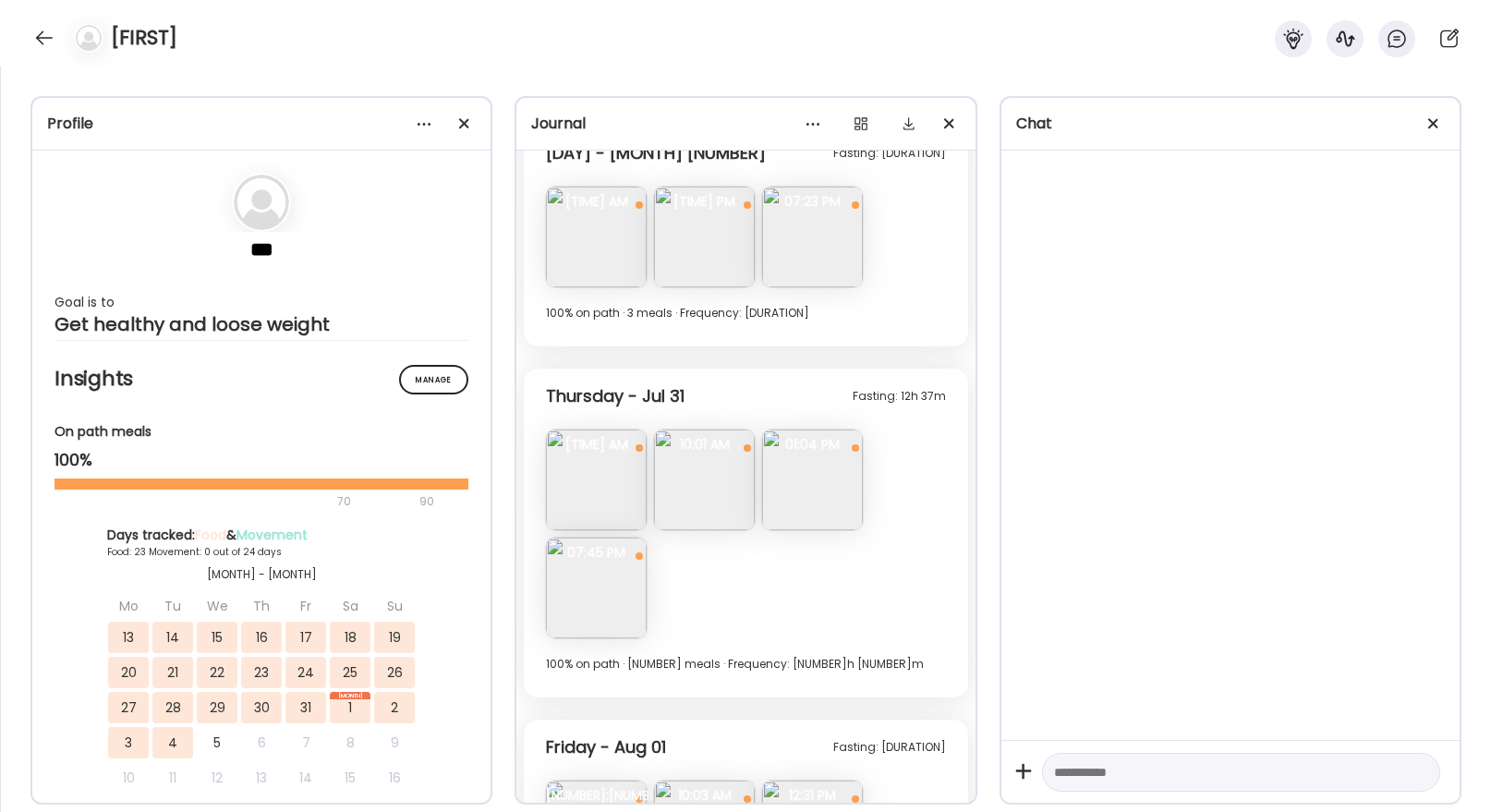 scroll, scrollTop: 9151, scrollLeft: 0, axis: vertical 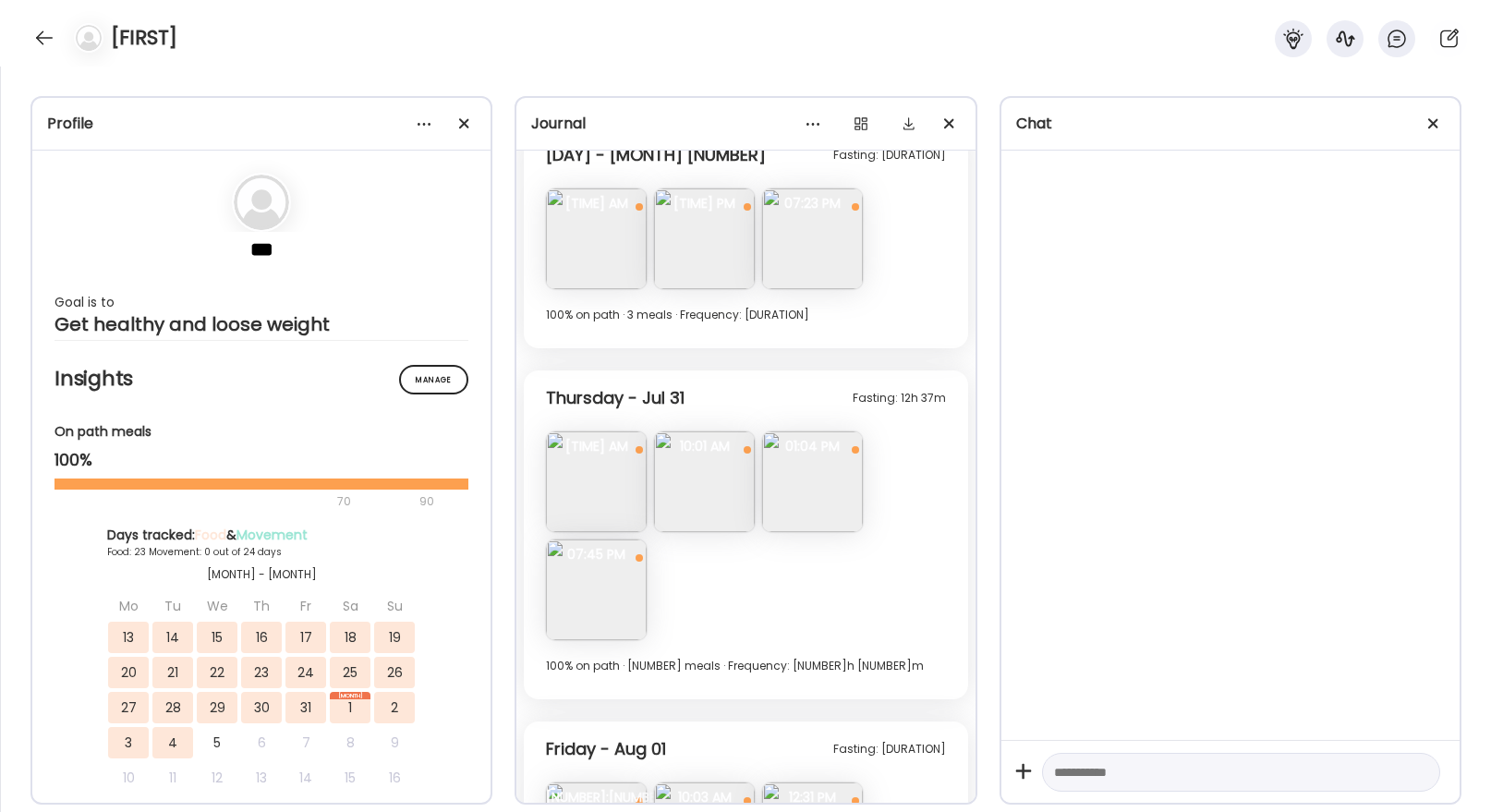 click at bounding box center [596, 481] 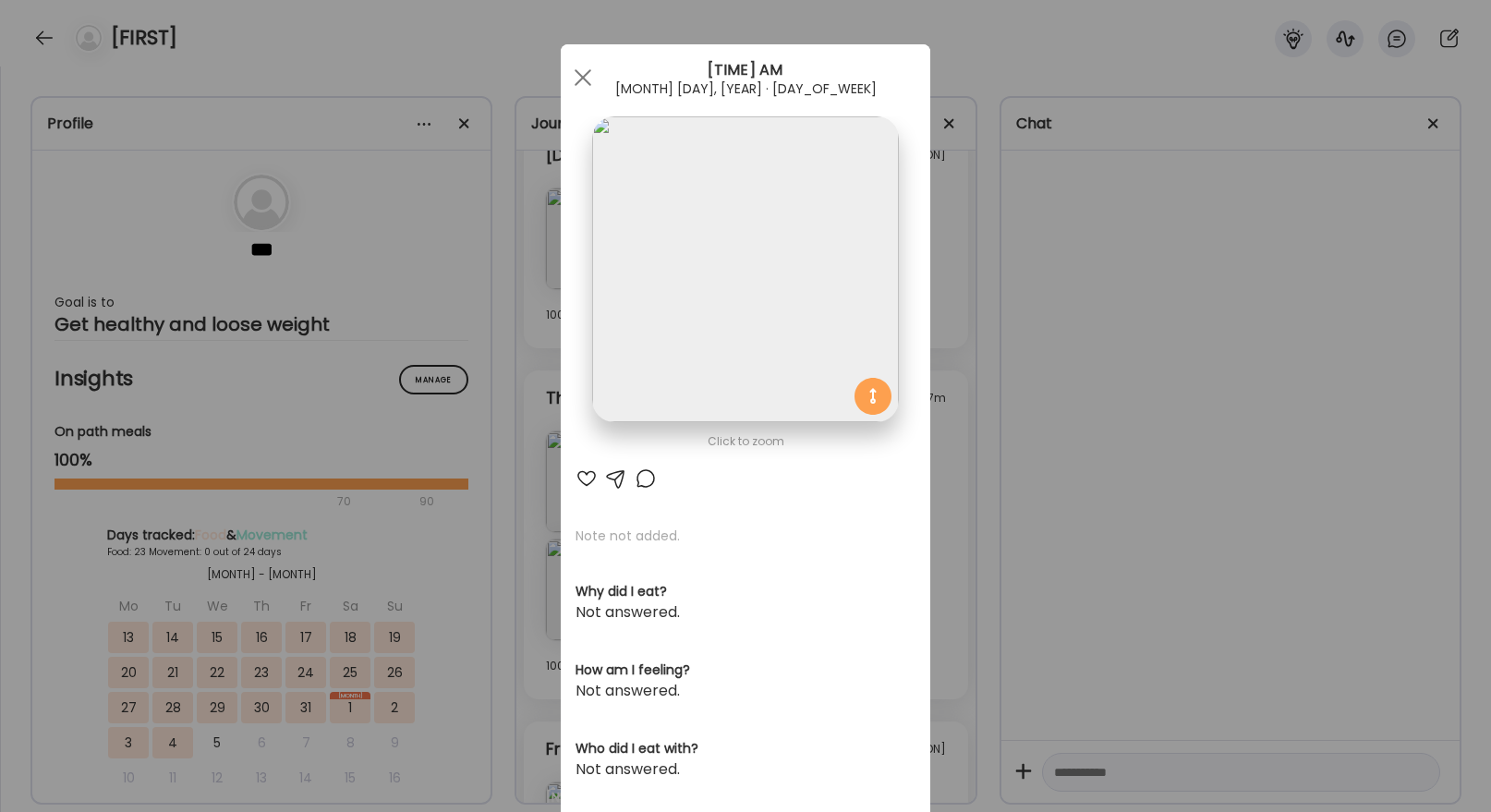 click at bounding box center (745, 269) 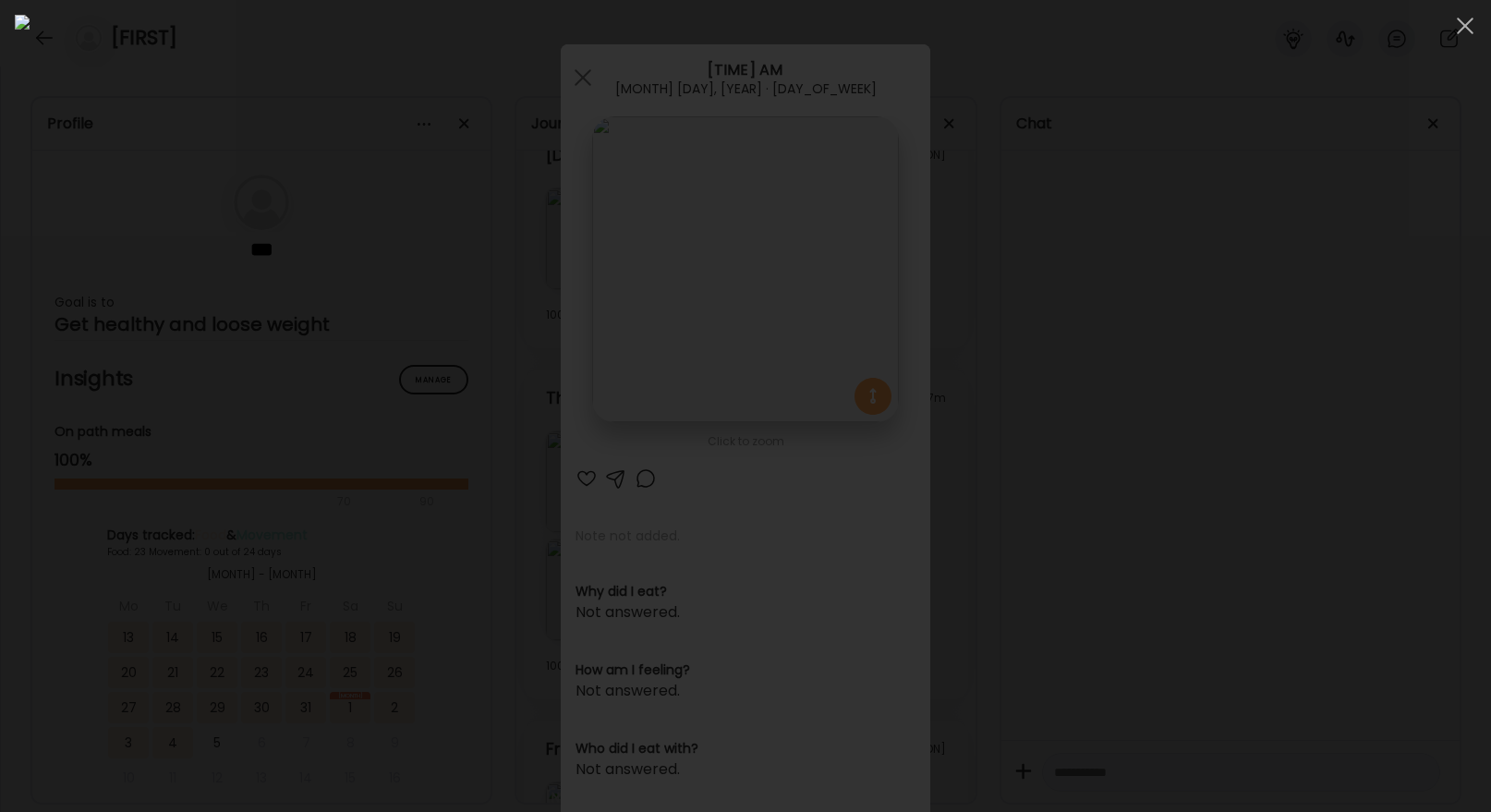 click at bounding box center [746, 406] 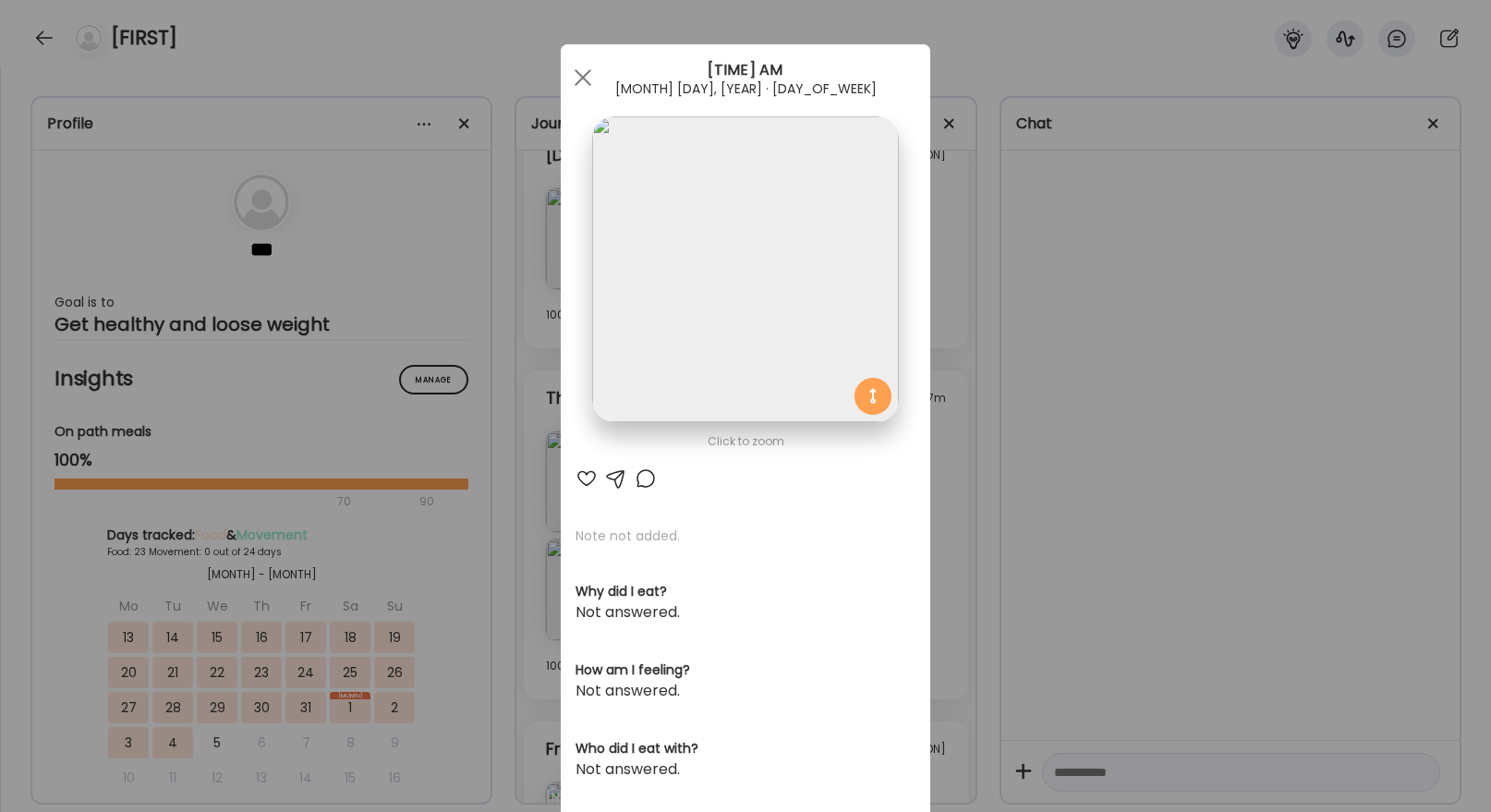 click on "Ate Coach Dashboard
Wahoo! It’s official
Take a moment to set up your Coach Profile to give your clients a smooth onboarding experience.
Skip Set up coach profile
Ate Coach Dashboard
1 Image 2 Message 3 Invite
Let’s get you quickly set up
Add a headshot or company logo for client recognition
Skip Next
Ate Coach Dashboard
1 Image 2 Message 3 Invite
Customize your welcome message
This page will be the first thing your clients will see. Add a welcome message to personalize their experience.
Header 32" at bounding box center (746, 406) 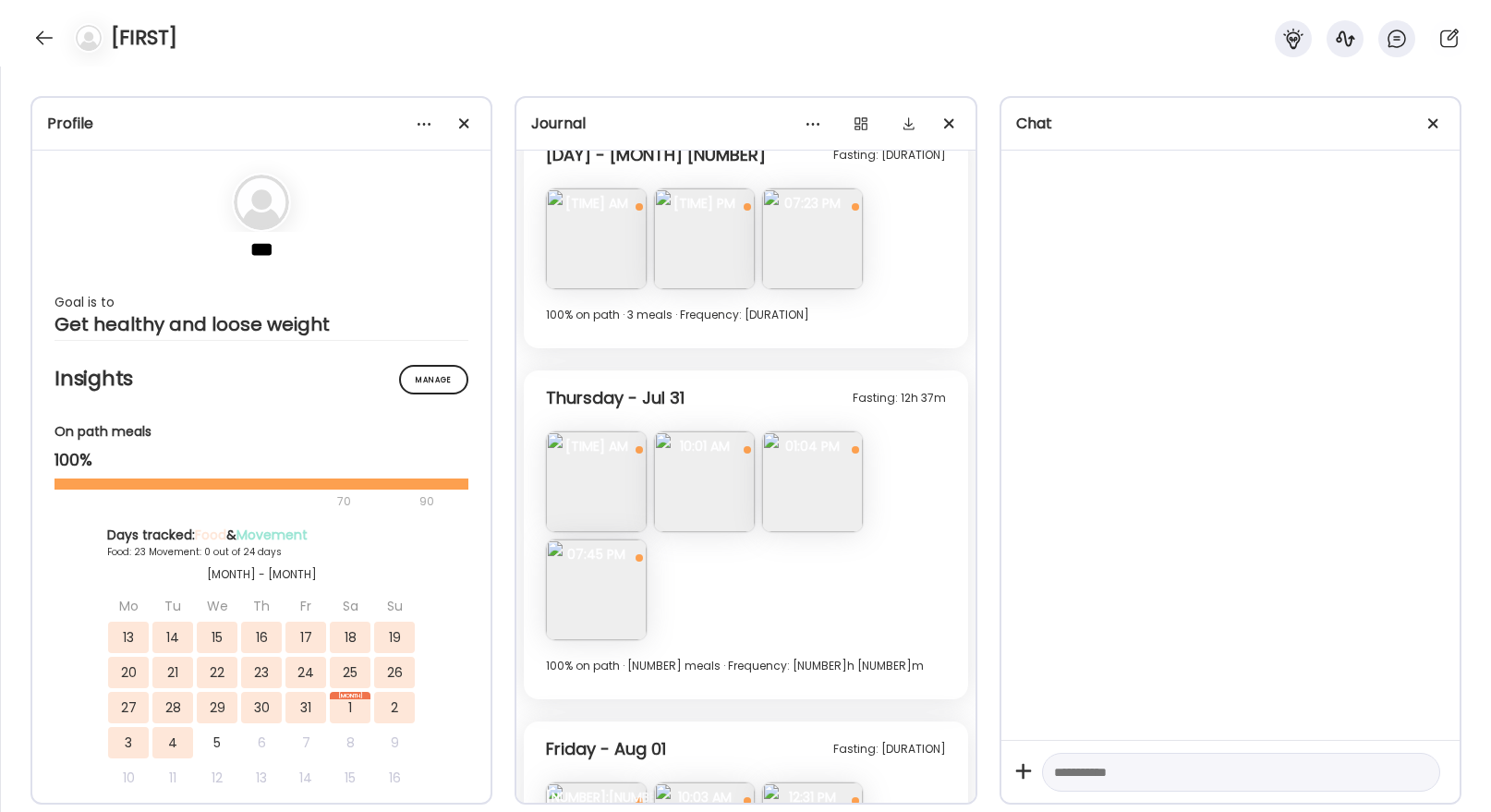 click at bounding box center [596, 589] 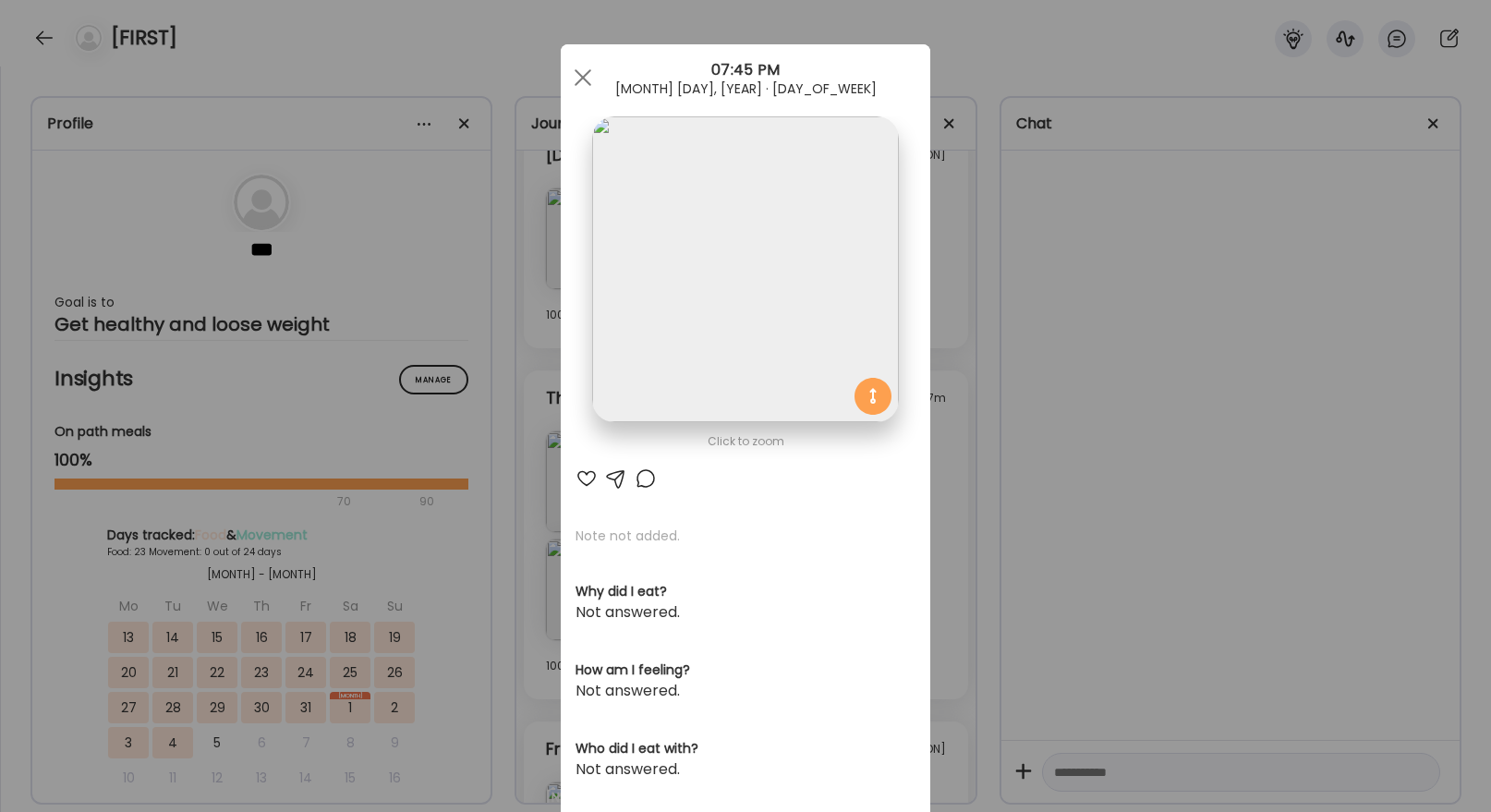 click at bounding box center [745, 269] 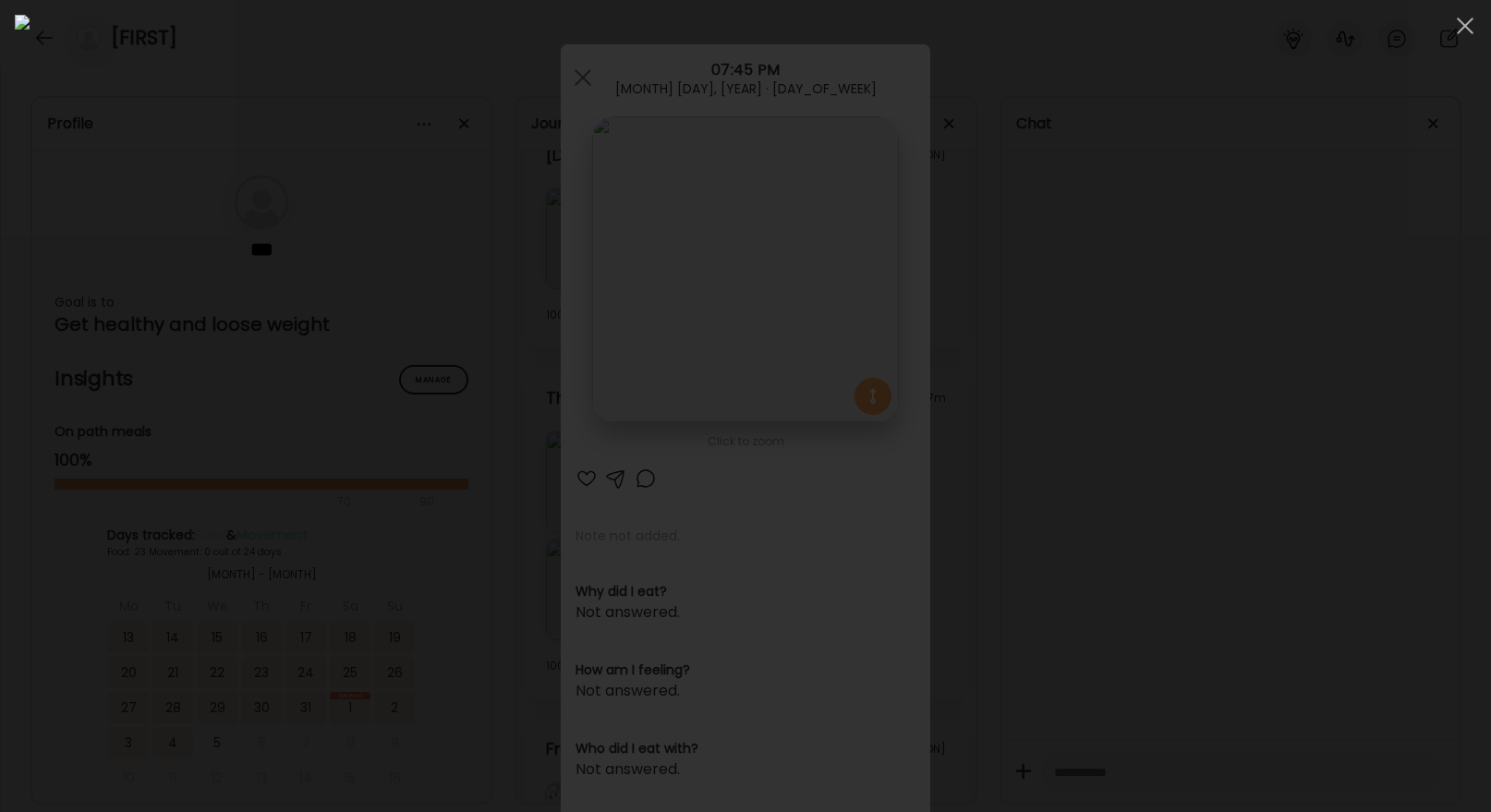 click at bounding box center (746, 406) 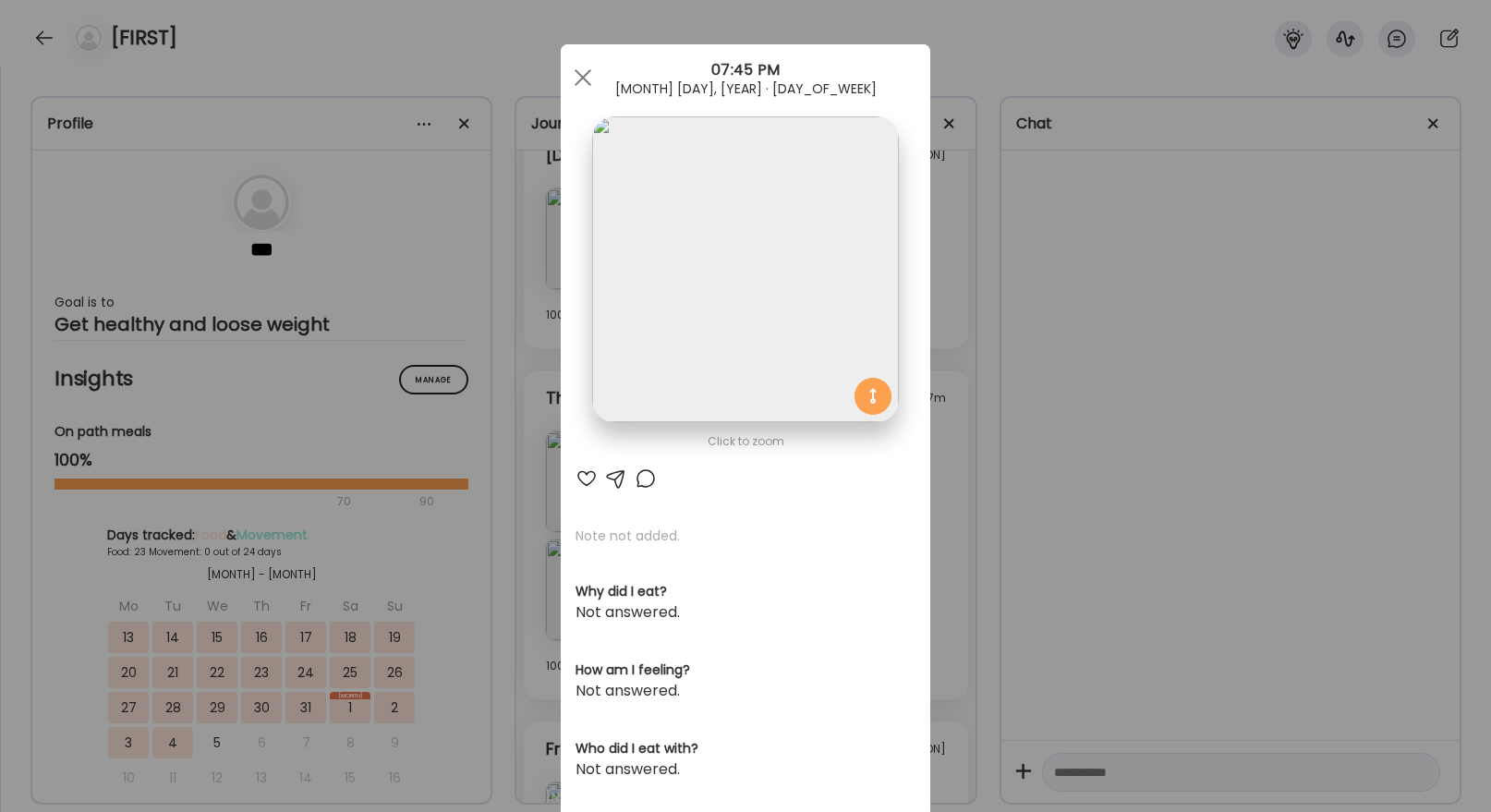 click on "Ate Coach Dashboard
Wahoo! It’s official
Take a moment to set up your Coach Profile to give your clients a smooth onboarding experience.
Skip Set up coach profile
Ate Coach Dashboard
1 Image 2 Message 3 Invite
Let’s get you quickly set up
Add a headshot or company logo for client recognition
Skip Next
Ate Coach Dashboard
1 Image 2 Message 3 Invite
Customize your welcome message
This page will be the first thing your clients will see. Add a welcome message to personalize their experience.
Header 32" at bounding box center (746, 406) 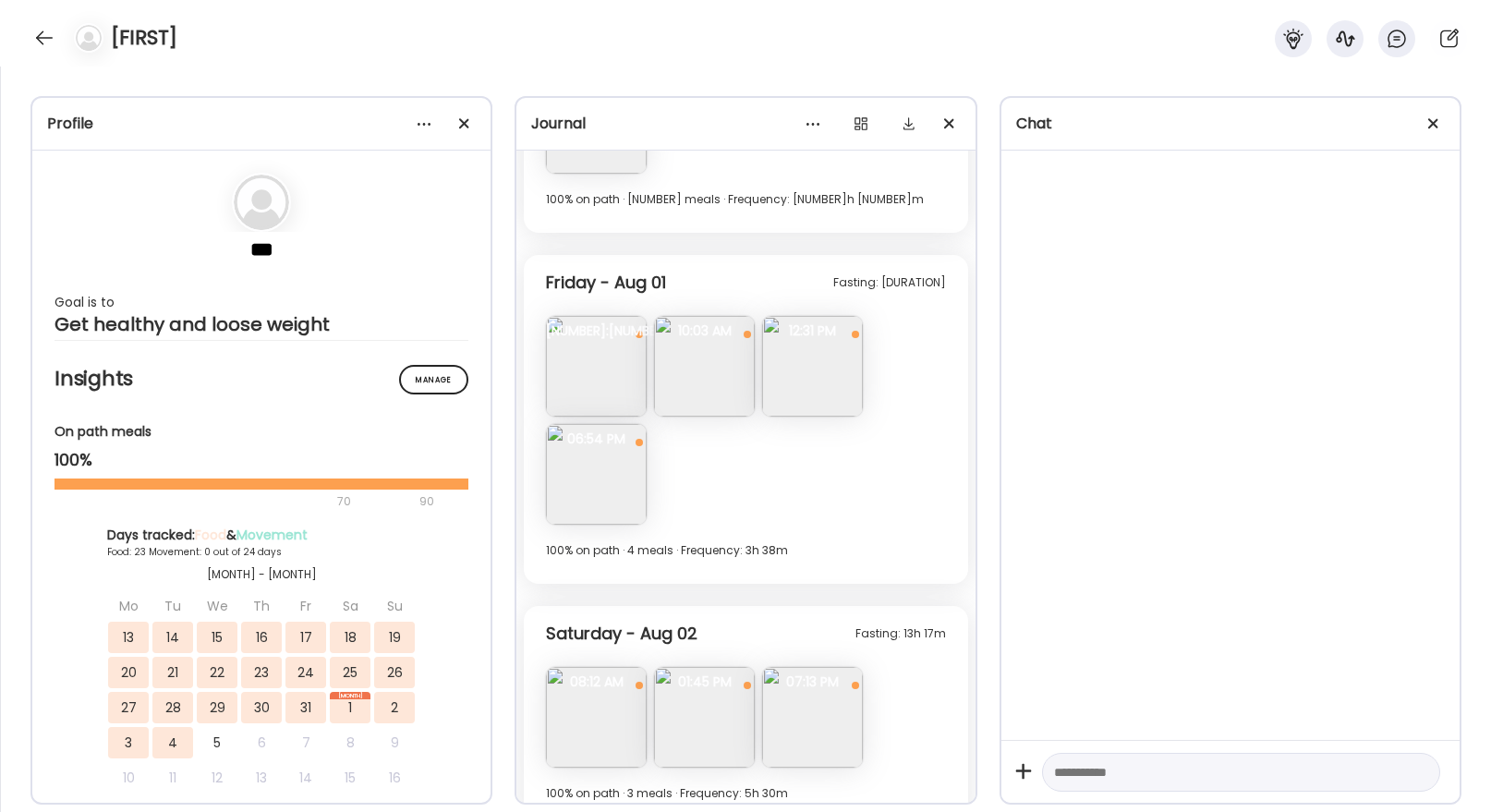 scroll, scrollTop: 9619, scrollLeft: 0, axis: vertical 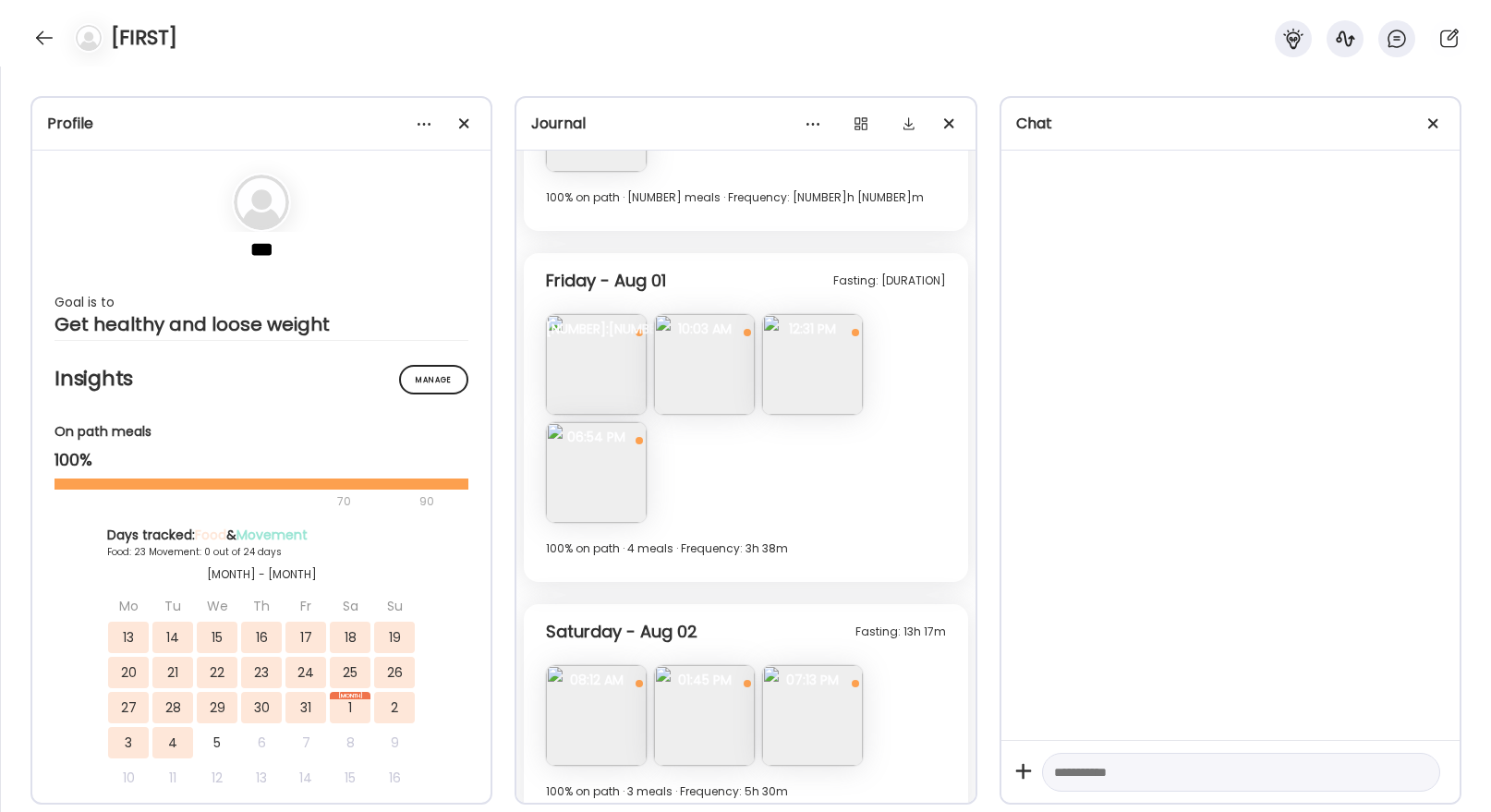 click at bounding box center [704, 364] 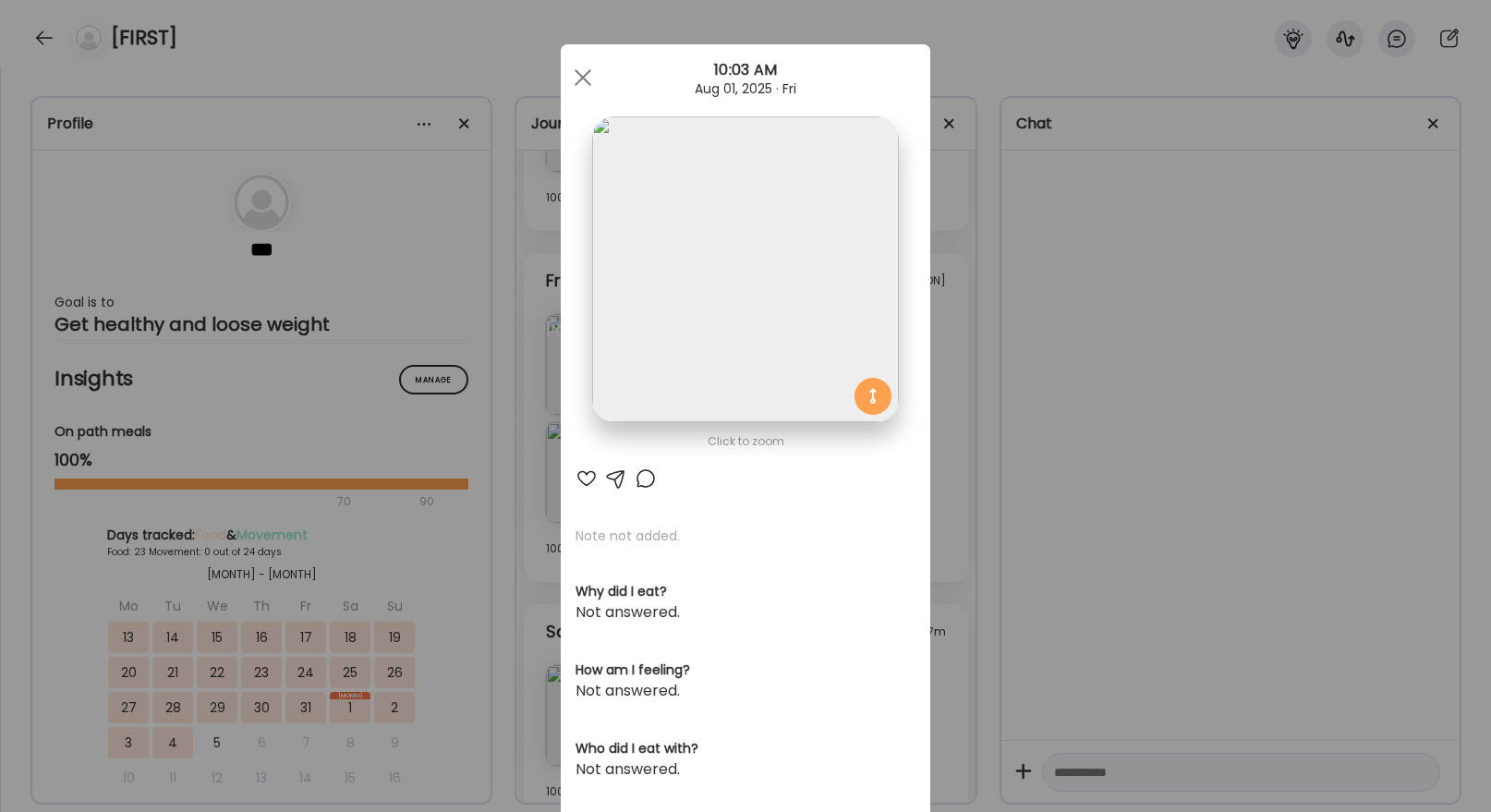 click at bounding box center (745, 269) 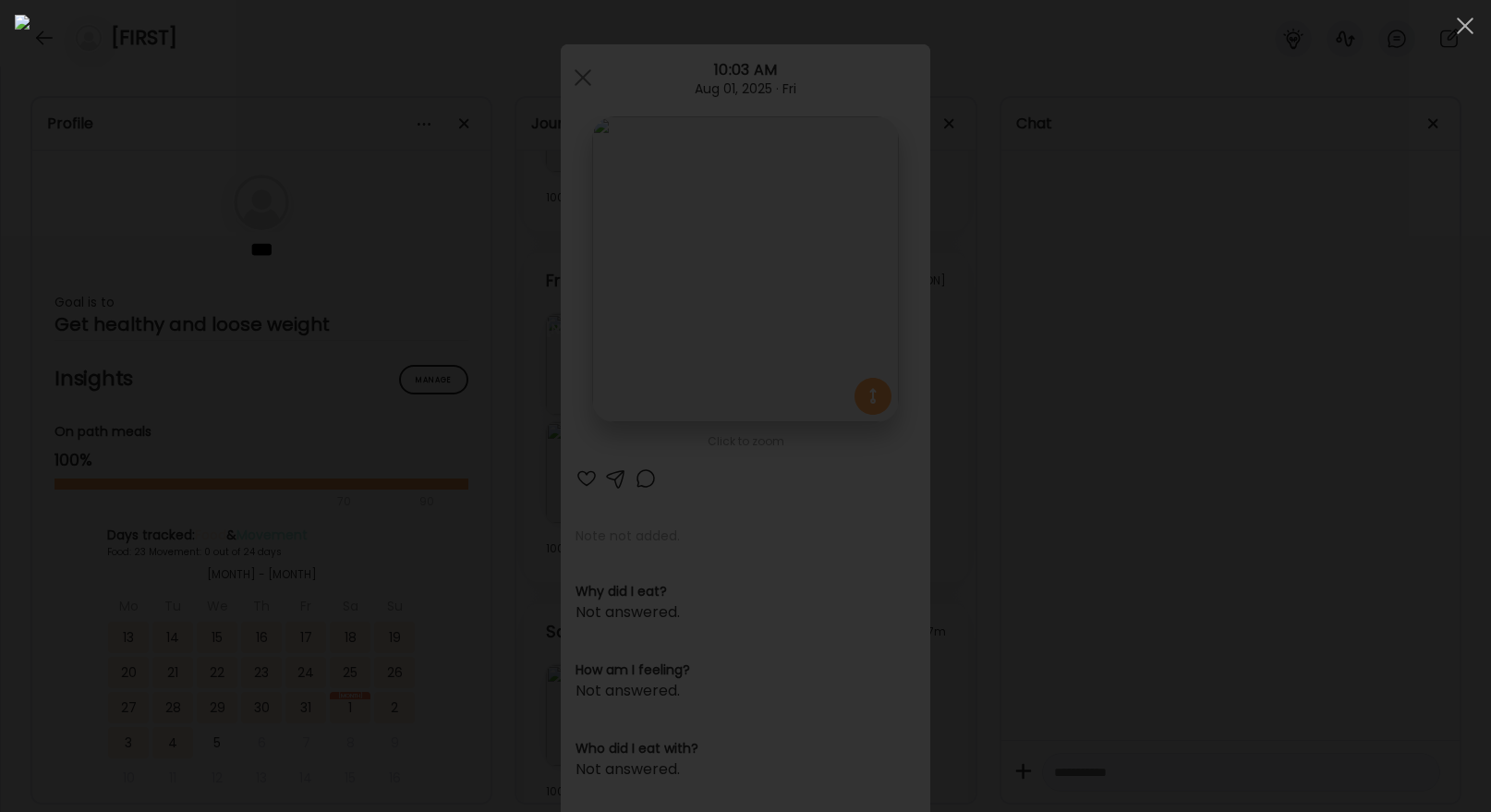click at bounding box center [746, 406] 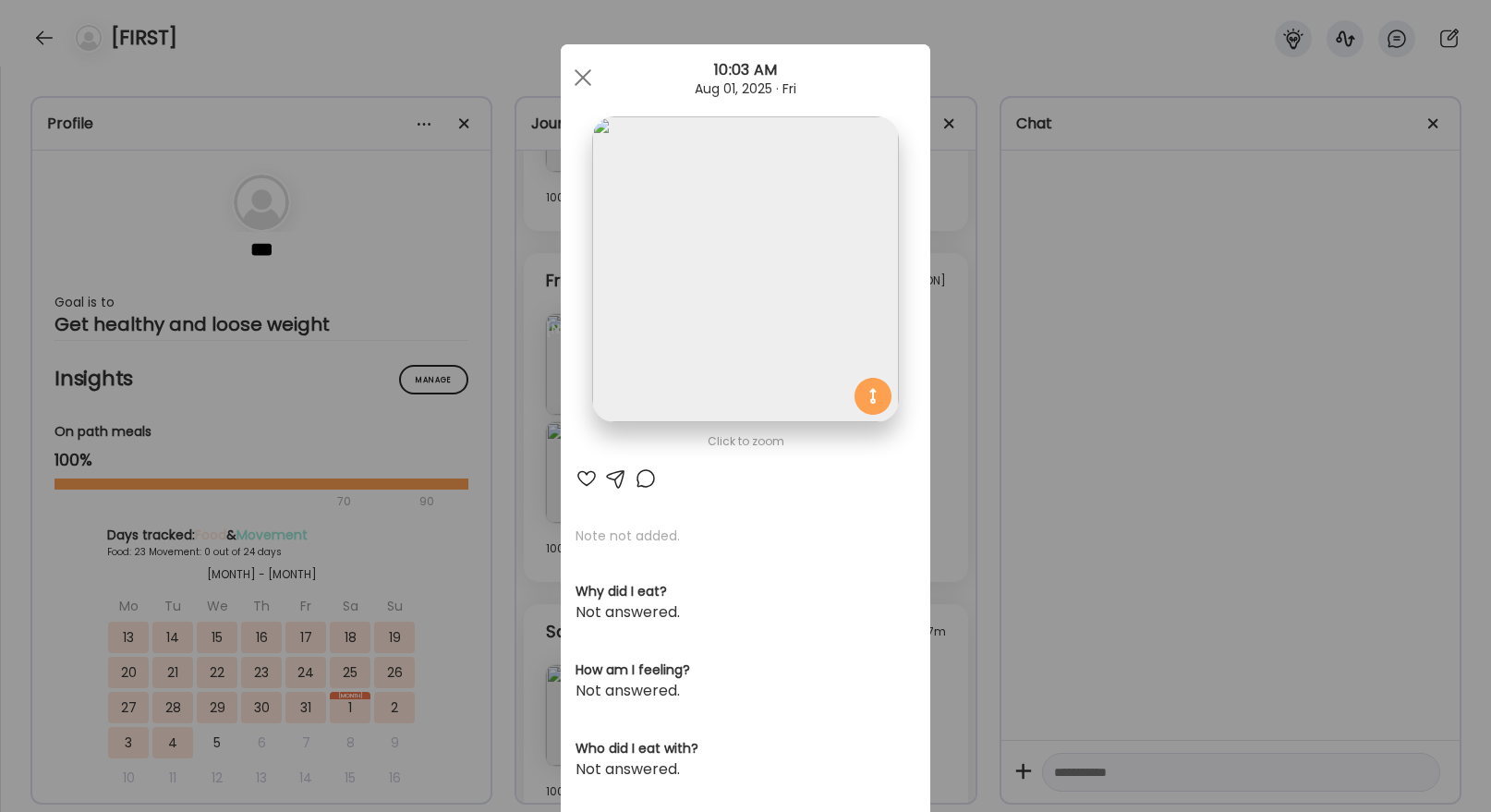 click on "Ate Coach Dashboard
Wahoo! It’s official
Take a moment to set up your Coach Profile to give your clients a smooth onboarding experience.
Skip Set up coach profile
Ate Coach Dashboard
1 Image 2 Message 3 Invite
Let’s get you quickly set up
Add a headshot or company logo for client recognition
Skip Next
Ate Coach Dashboard
1 Image 2 Message 3 Invite
Customize your welcome message
This page will be the first thing your clients will see. Add a welcome message to personalize their experience.
Header 32" at bounding box center (746, 406) 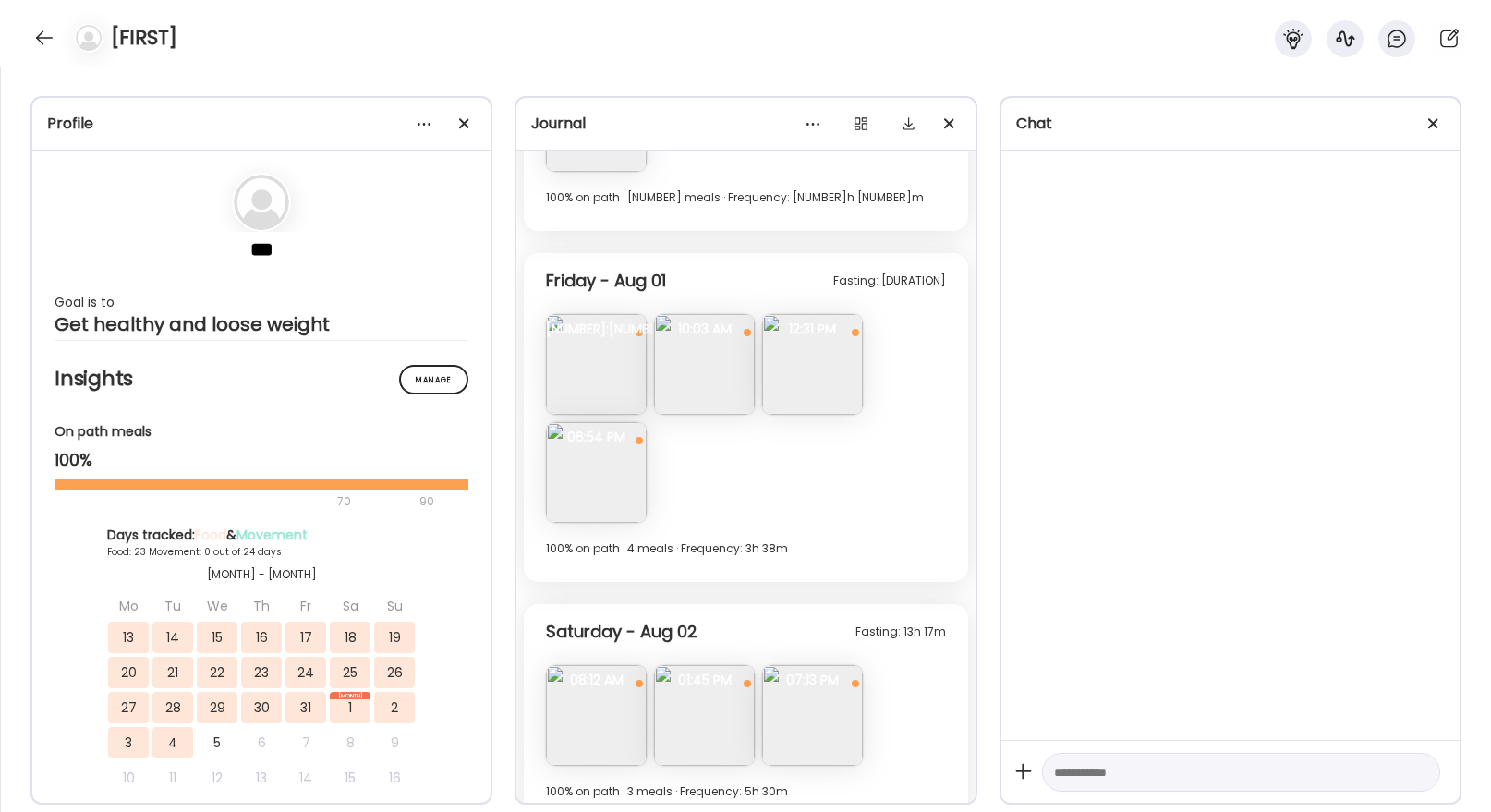 click at bounding box center (812, 364) 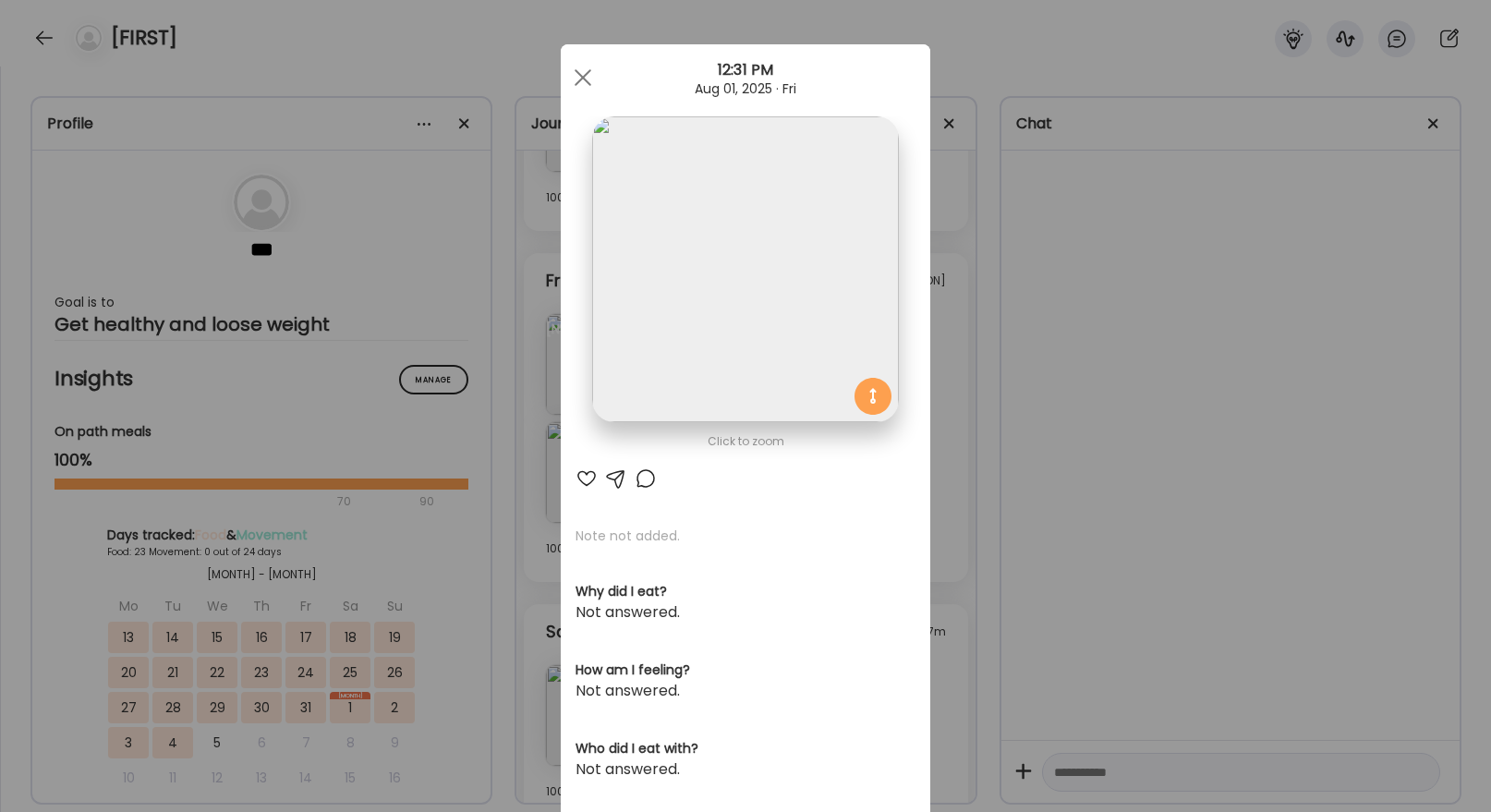 click on "Ate Coach Dashboard
Wahoo! It’s official
Take a moment to set up your Coach Profile to give your clients a smooth onboarding experience.
Skip Set up coach profile
Ate Coach Dashboard
1 Image 2 Message 3 Invite
Let’s get you quickly set up
Add a headshot or company logo for client recognition
Skip Next
Ate Coach Dashboard
1 Image 2 Message 3 Invite
Customize your welcome message
This page will be the first thing your clients will see. Add a welcome message to personalize their experience.
Header 32" at bounding box center [746, 406] 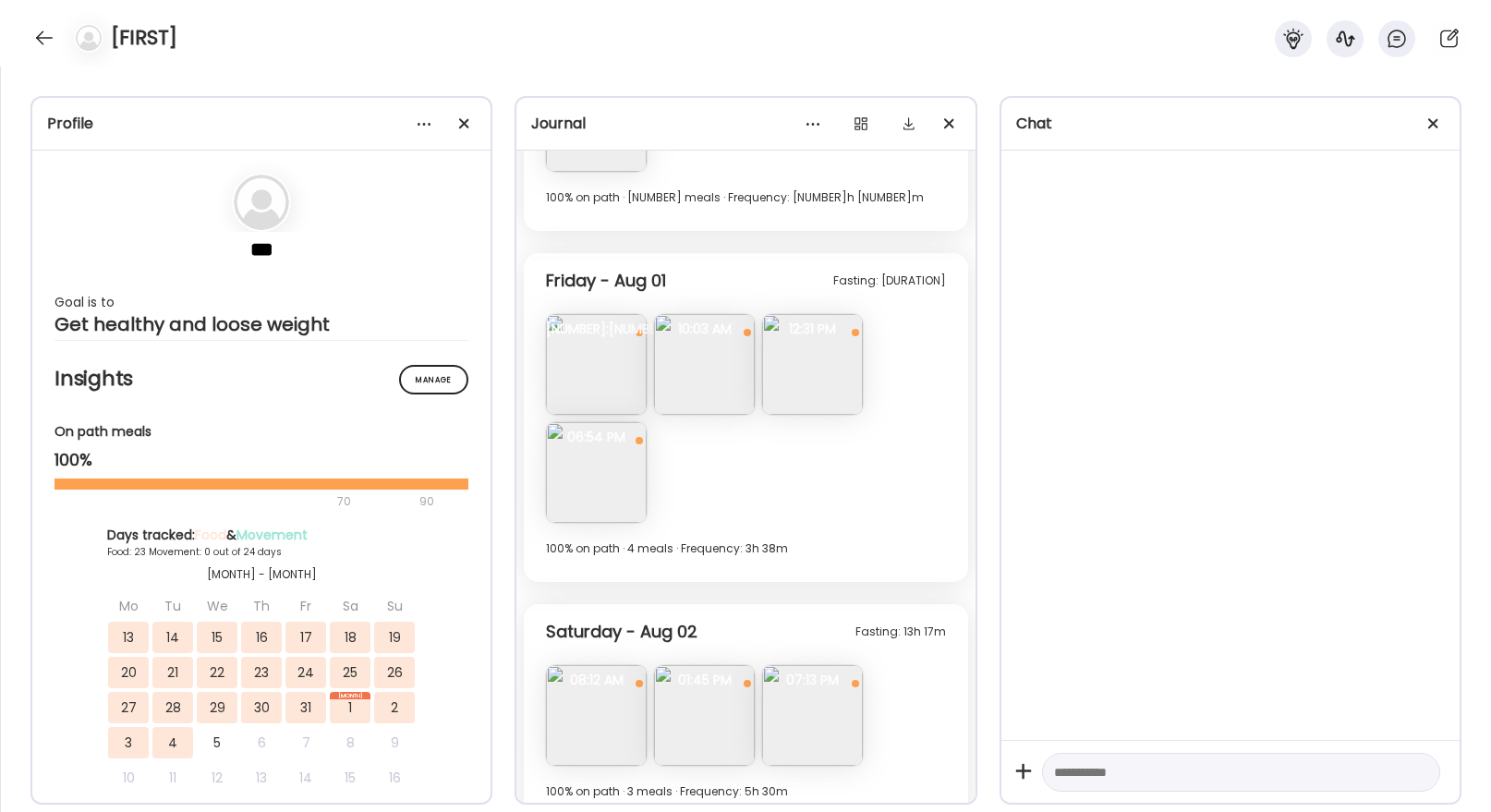 click at bounding box center (596, 472) 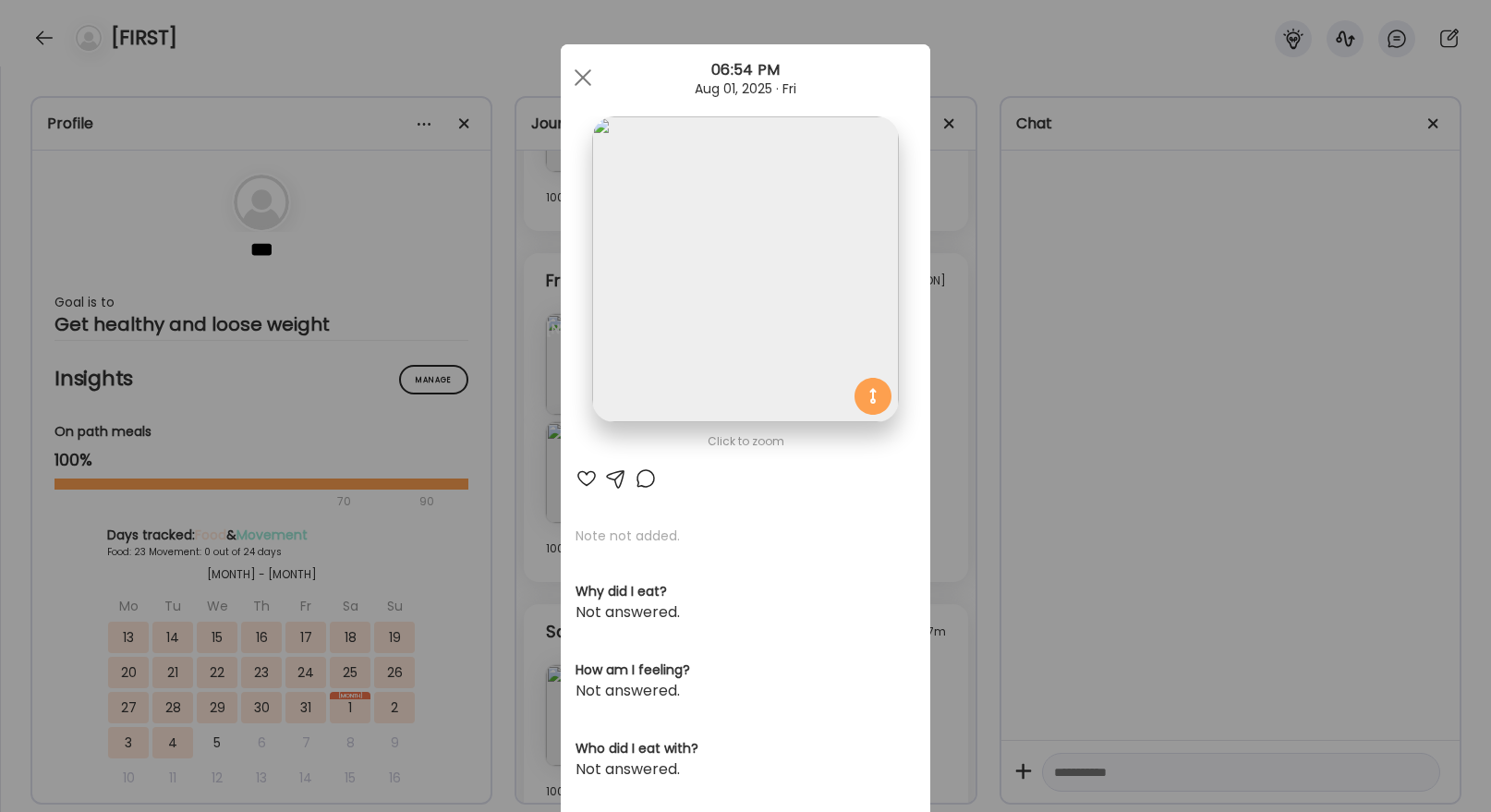 click on "Ate Coach Dashboard
Wahoo! It’s official
Take a moment to set up your Coach Profile to give your clients a smooth onboarding experience.
Skip Set up coach profile
Ate Coach Dashboard
1 Image 2 Message 3 Invite
Let’s get you quickly set up
Add a headshot or company logo for client recognition
Skip Next
Ate Coach Dashboard
1 Image 2 Message 3 Invite
Customize your welcome message
This page will be the first thing your clients will see. Add a welcome message to personalize their experience.
Header 32" at bounding box center (746, 406) 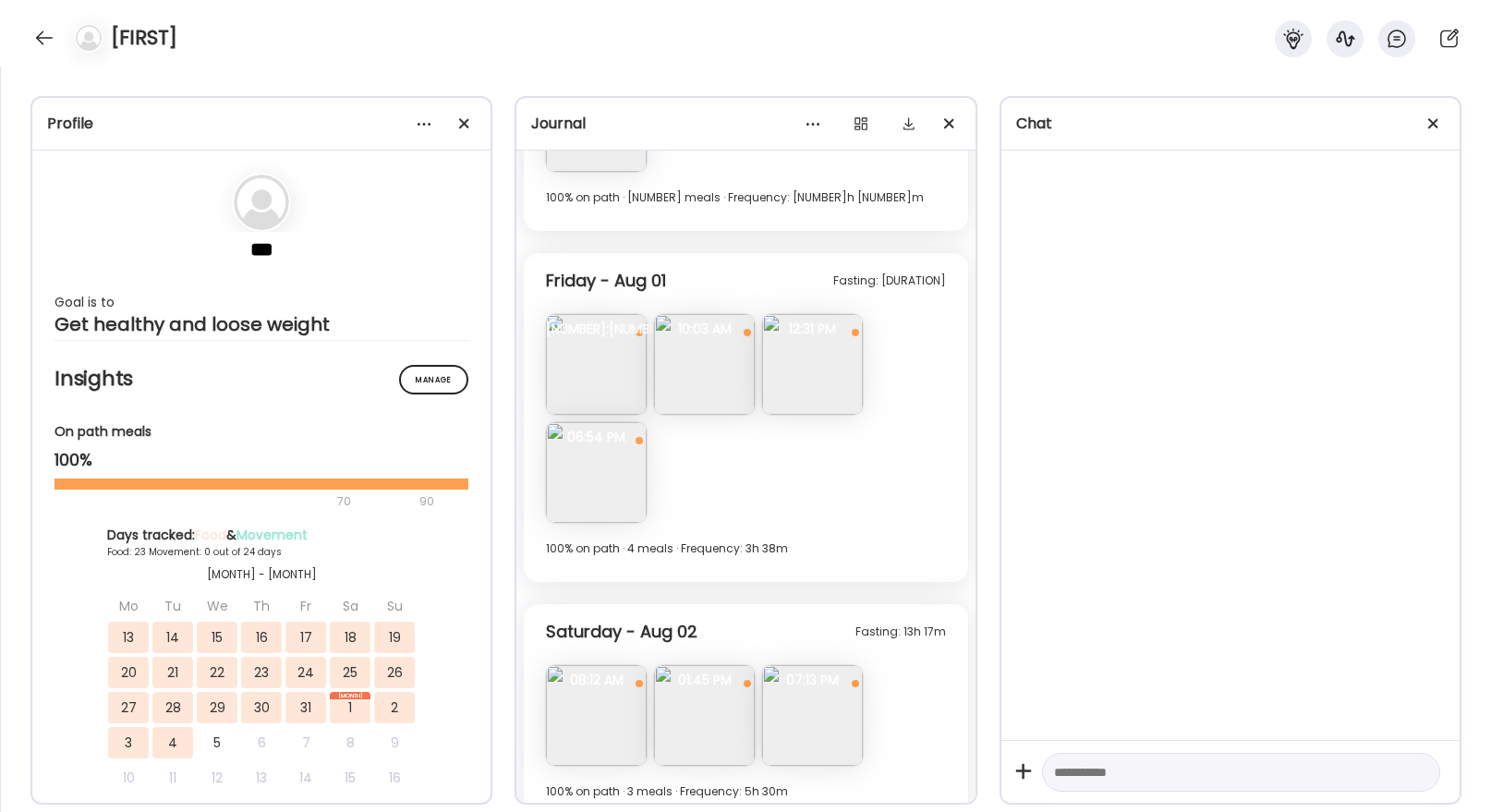 click at bounding box center (812, 364) 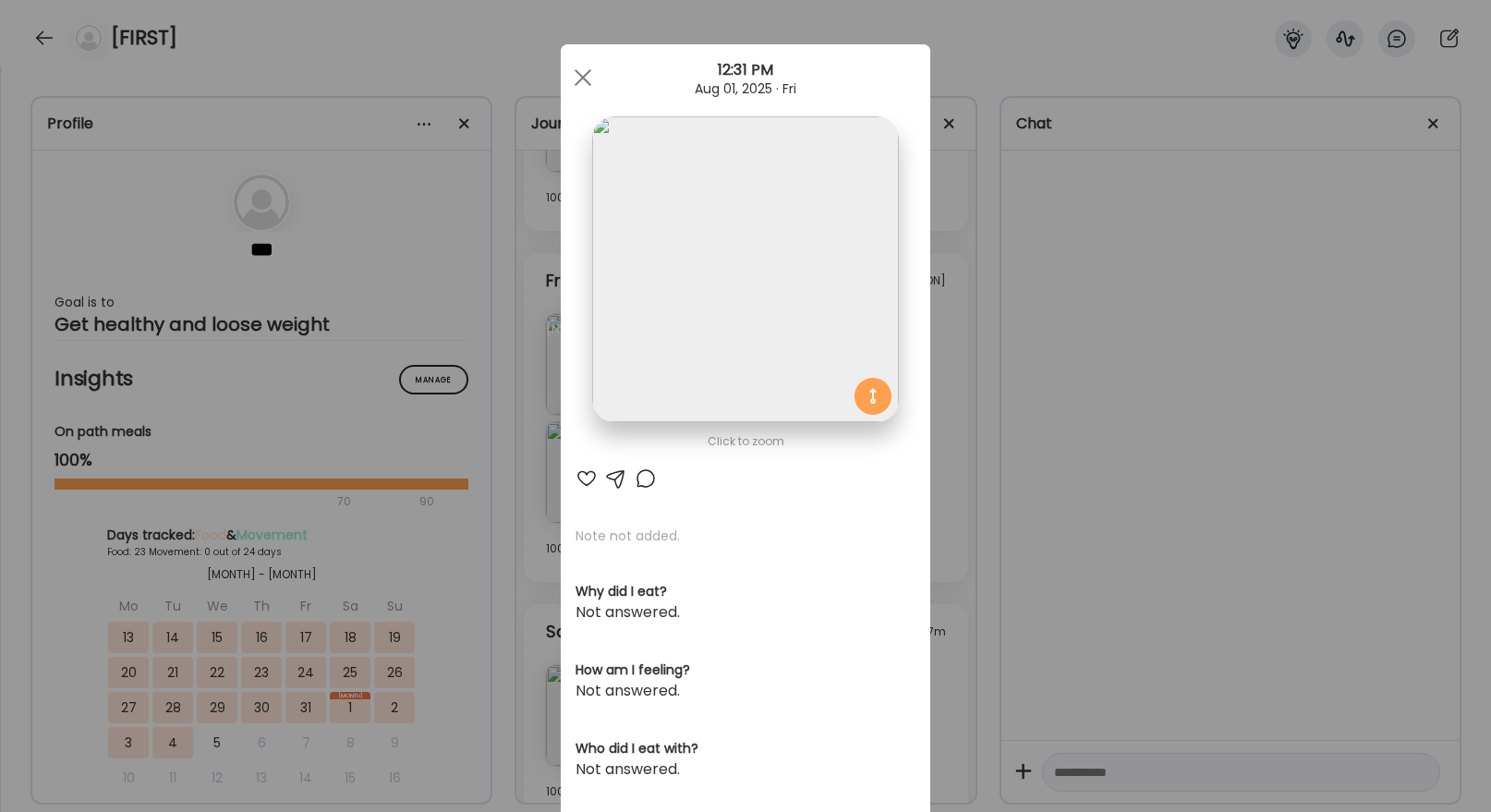 click at bounding box center (745, 269) 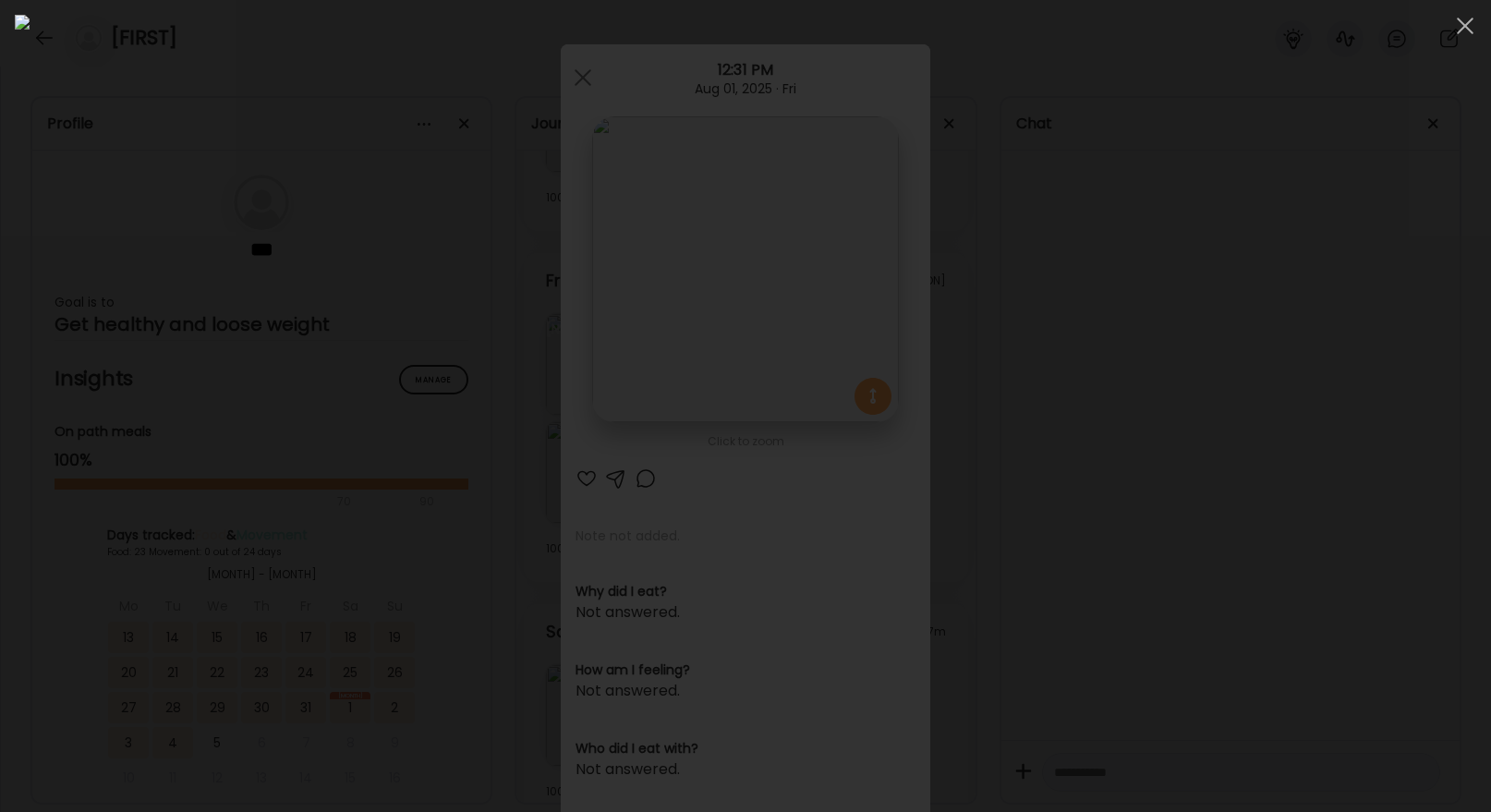 click at bounding box center (746, 406) 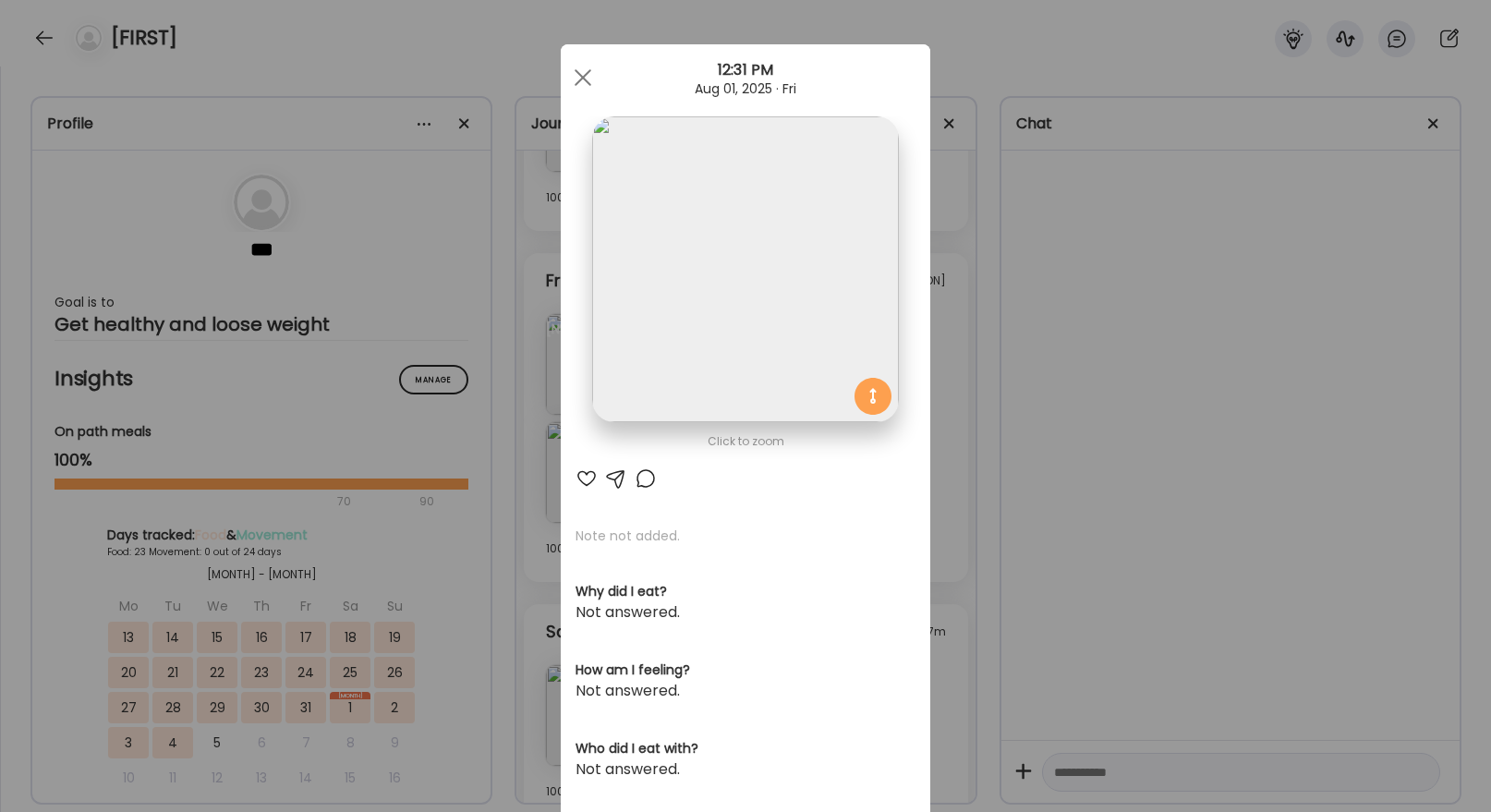 click on "Ate Coach Dashboard
Wahoo! It’s official
Take a moment to set up your Coach Profile to give your clients a smooth onboarding experience.
Skip Set up coach profile
Ate Coach Dashboard
1 Image 2 Message 3 Invite
Let’s get you quickly set up
Add a headshot or company logo for client recognition
Skip Next
Ate Coach Dashboard
1 Image 2 Message 3 Invite
Customize your welcome message
This page will be the first thing your clients will see. Add a welcome message to personalize their experience.
Header 32" at bounding box center (746, 406) 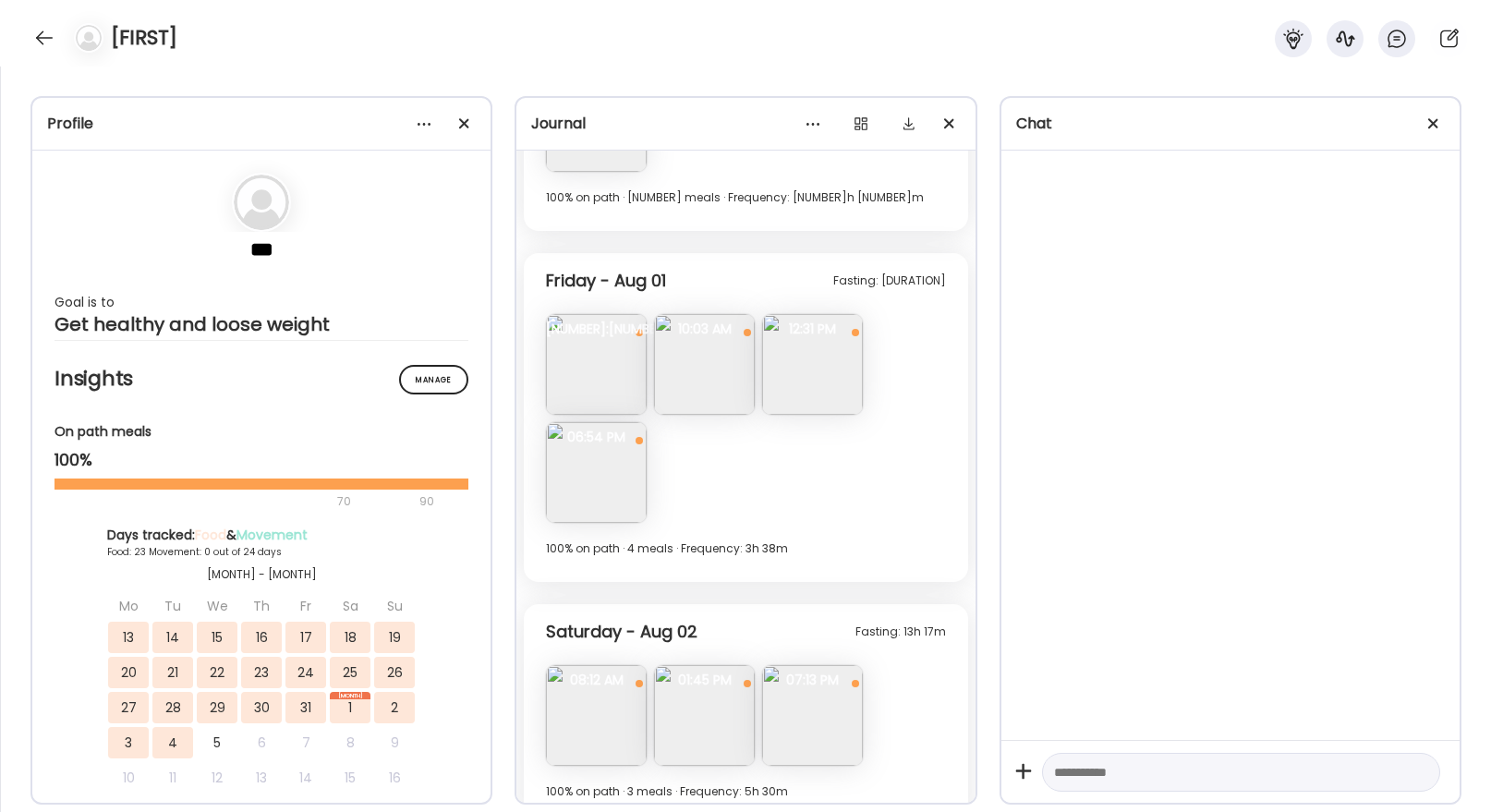 click at bounding box center [596, 472] 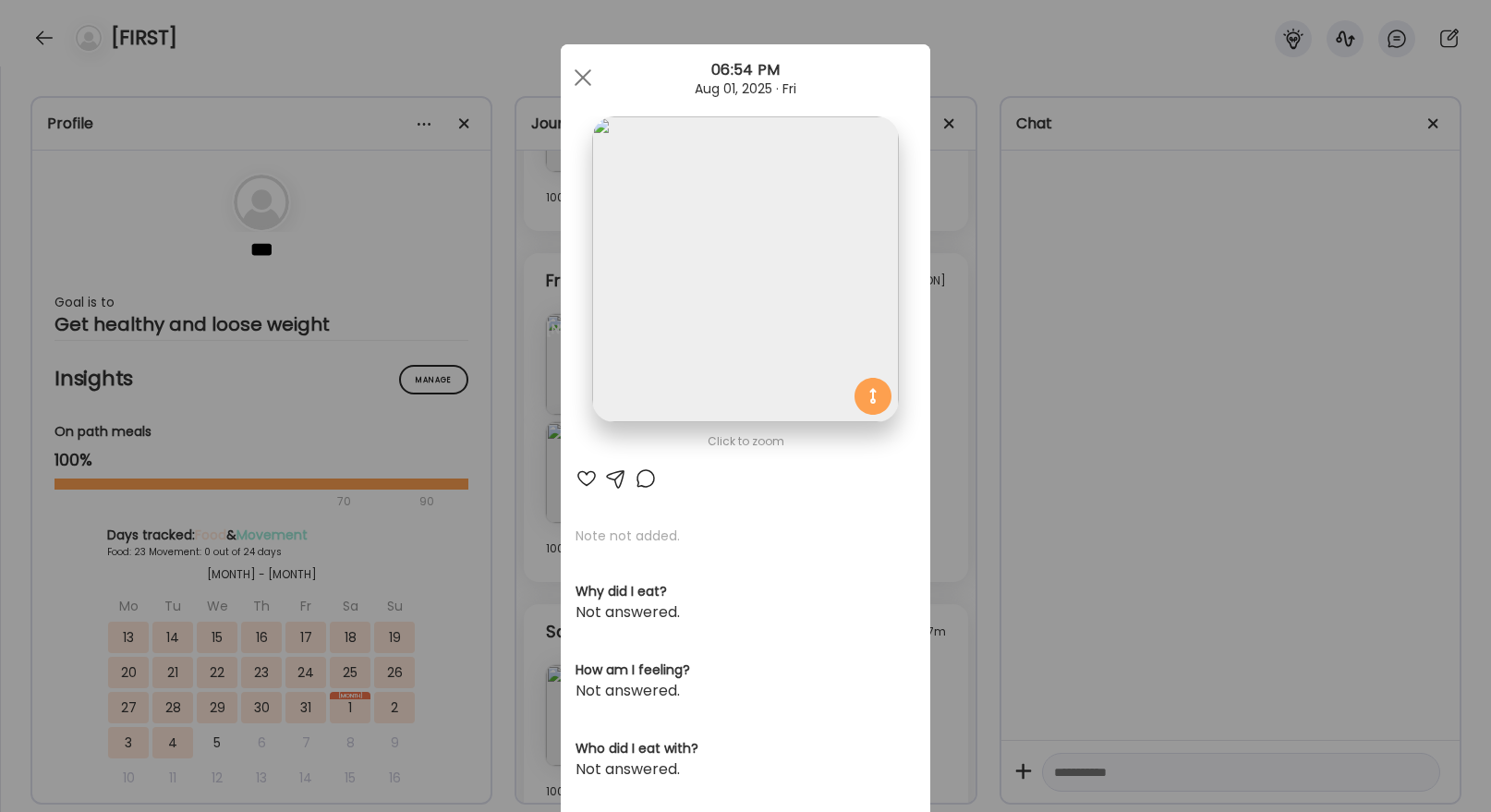 click at bounding box center [745, 269] 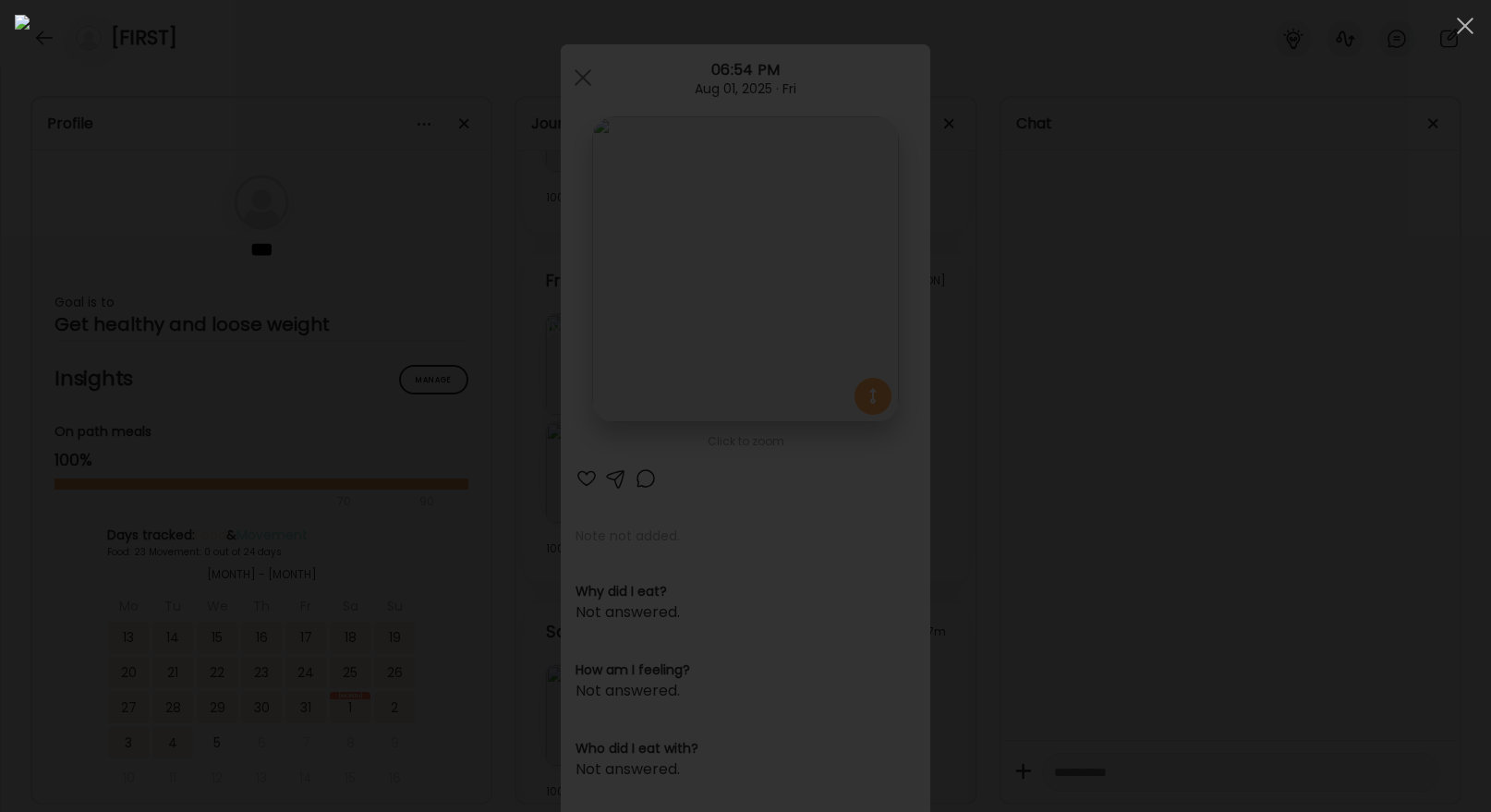 click at bounding box center [746, 406] 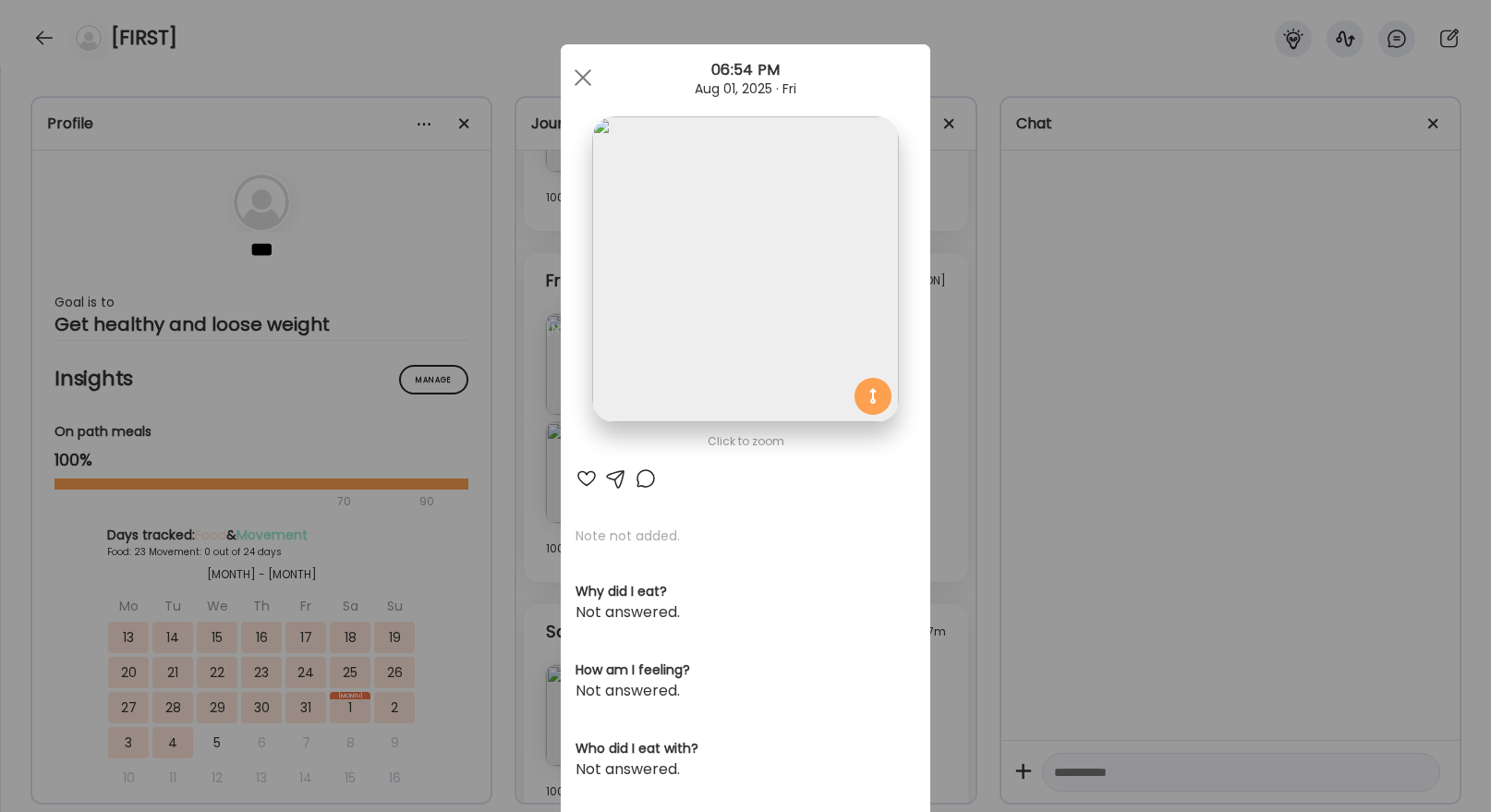 click on "Ate Coach Dashboard
Wahoo! It’s official
Take a moment to set up your Coach Profile to give your clients a smooth onboarding experience.
Skip Set up coach profile
Ate Coach Dashboard
1 Image 2 Message 3 Invite
Let’s get you quickly set up
Add a headshot or company logo for client recognition
Skip Next
Ate Coach Dashboard
1 Image 2 Message 3 Invite
Customize your welcome message
This page will be the first thing your clients will see. Add a welcome message to personalize their experience.
Header 32" at bounding box center [746, 406] 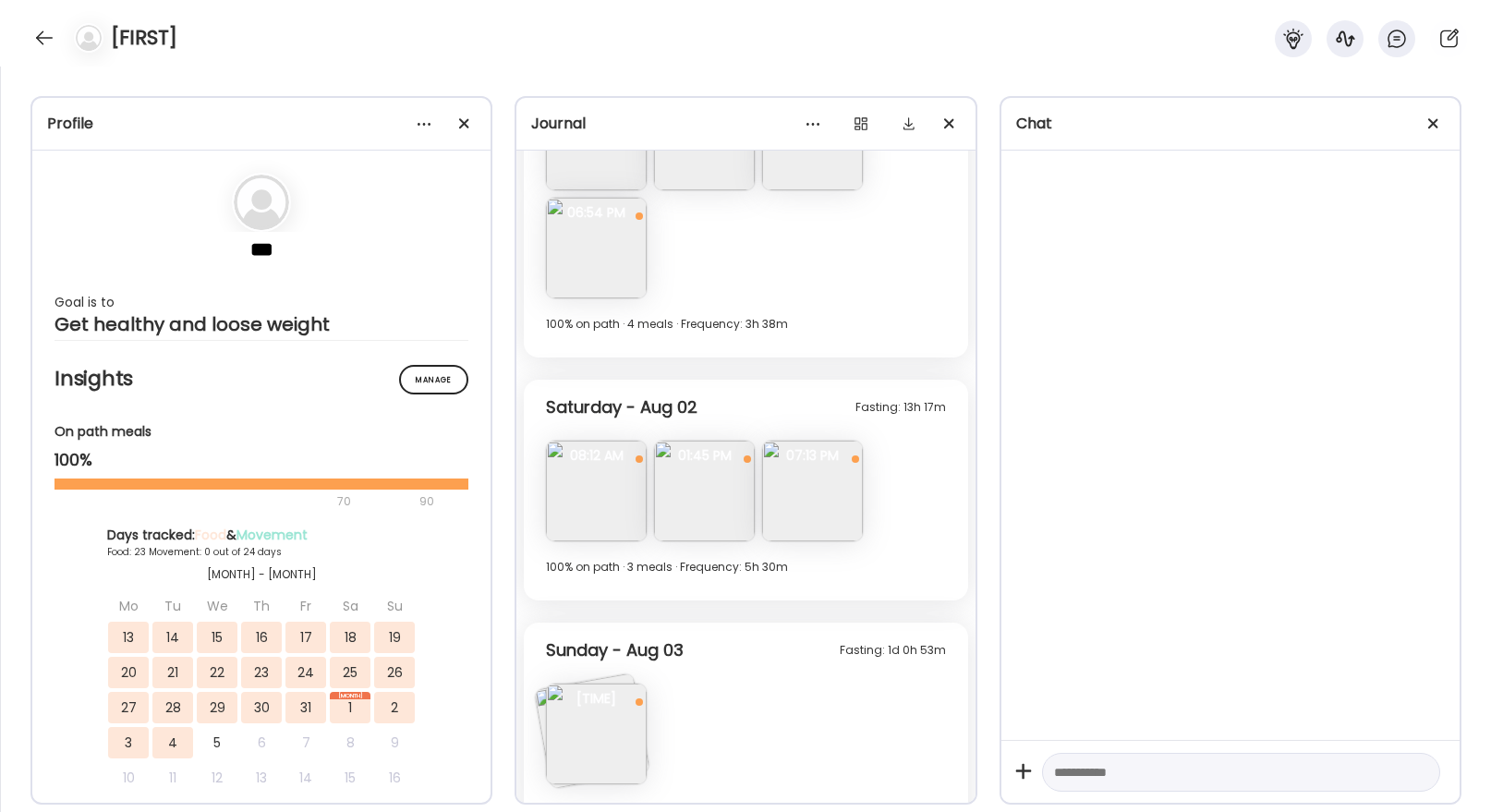 scroll, scrollTop: 9854, scrollLeft: 0, axis: vertical 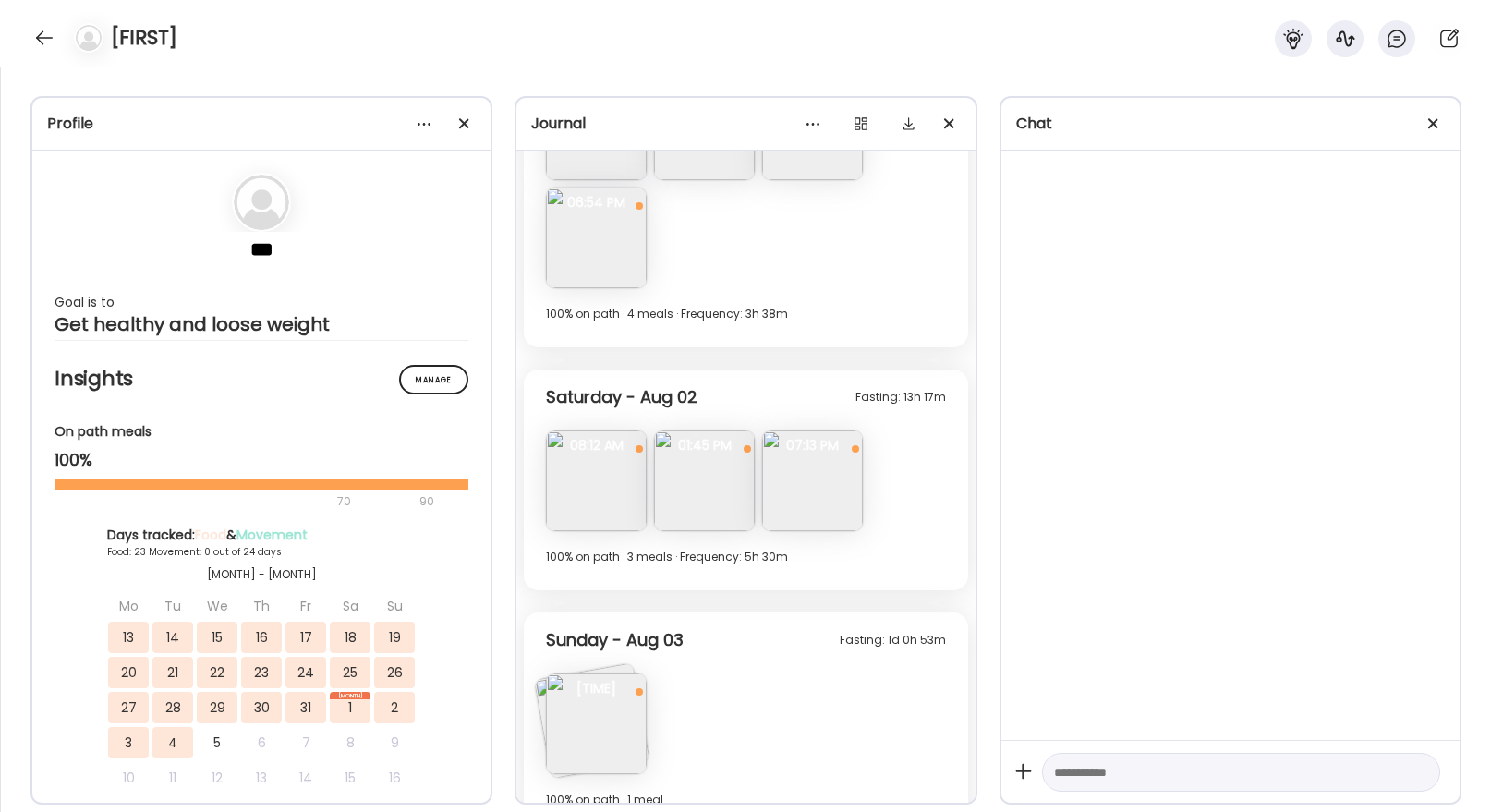 click at bounding box center [596, 480] 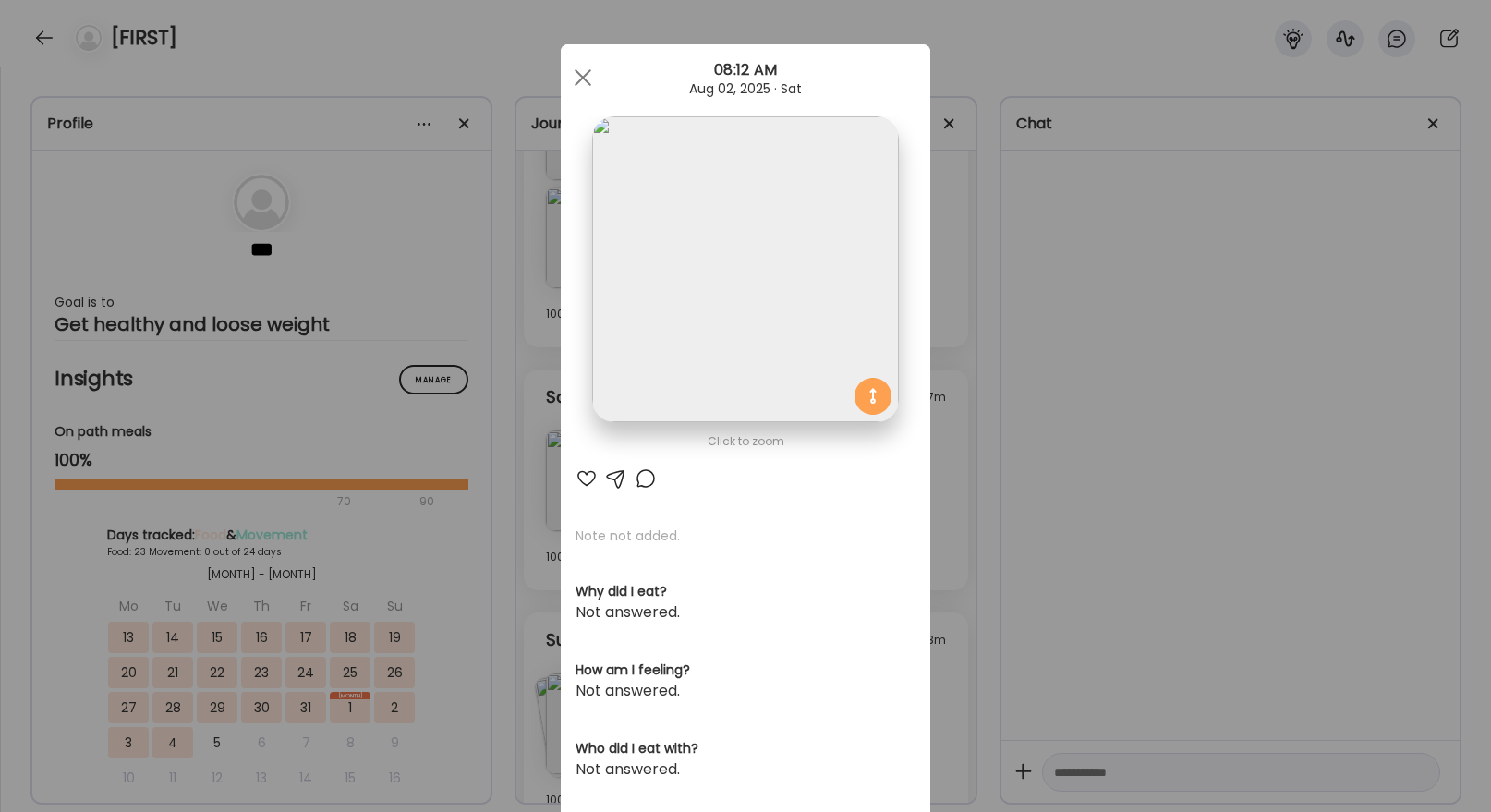 click on "Ate Coach Dashboard
Wahoo! It’s official
Take a moment to set up your Coach Profile to give your clients a smooth onboarding experience.
Skip Set up coach profile
Ate Coach Dashboard
1 Image 2 Message 3 Invite
Let’s get you quickly set up
Add a headshot or company logo for client recognition
Skip Next
Ate Coach Dashboard
1 Image 2 Message 3 Invite
Customize your welcome message
This page will be the first thing your clients will see. Add a welcome message to personalize their experience.
Header 32" at bounding box center [746, 406] 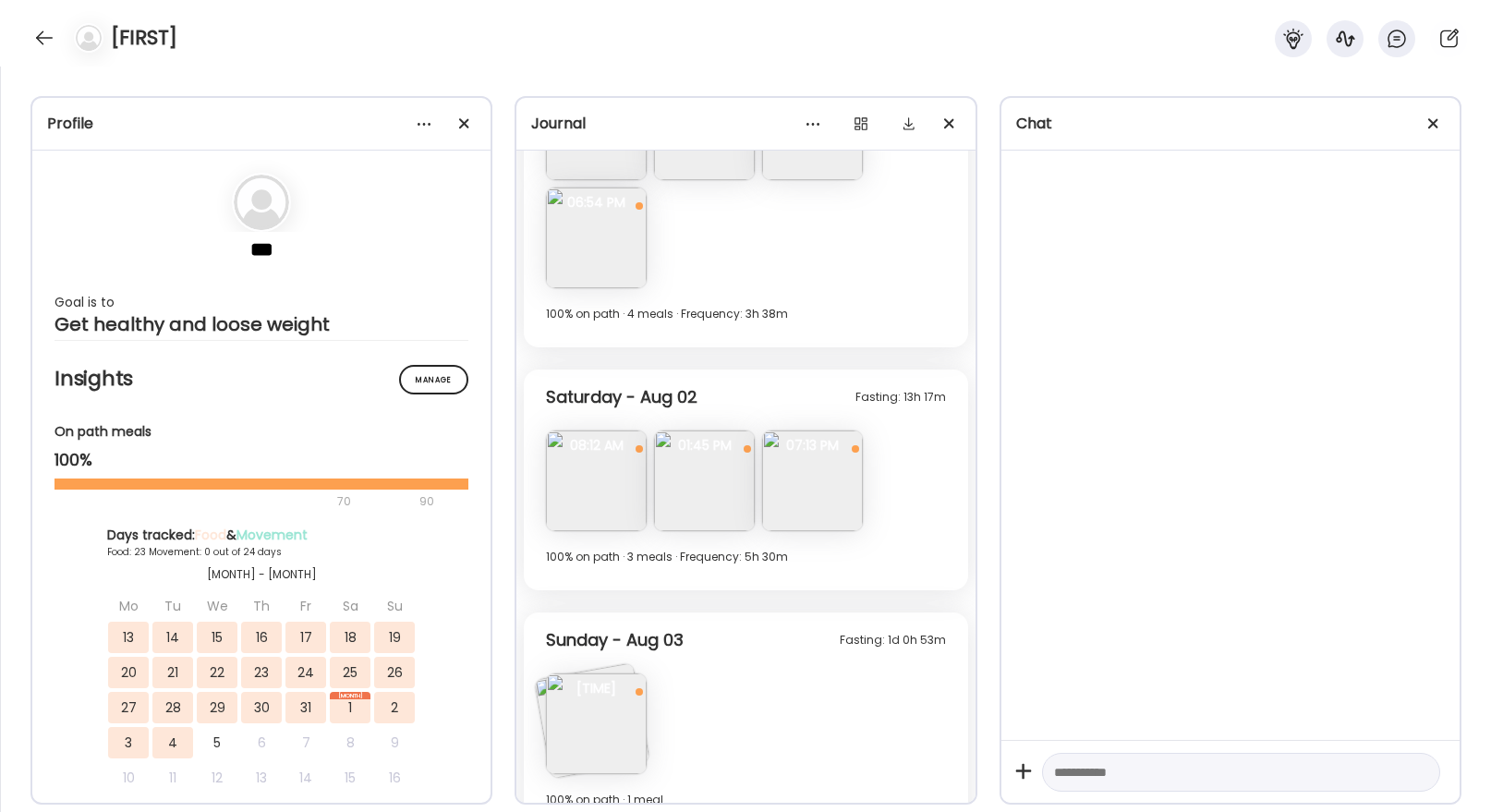 click at bounding box center (704, 480) 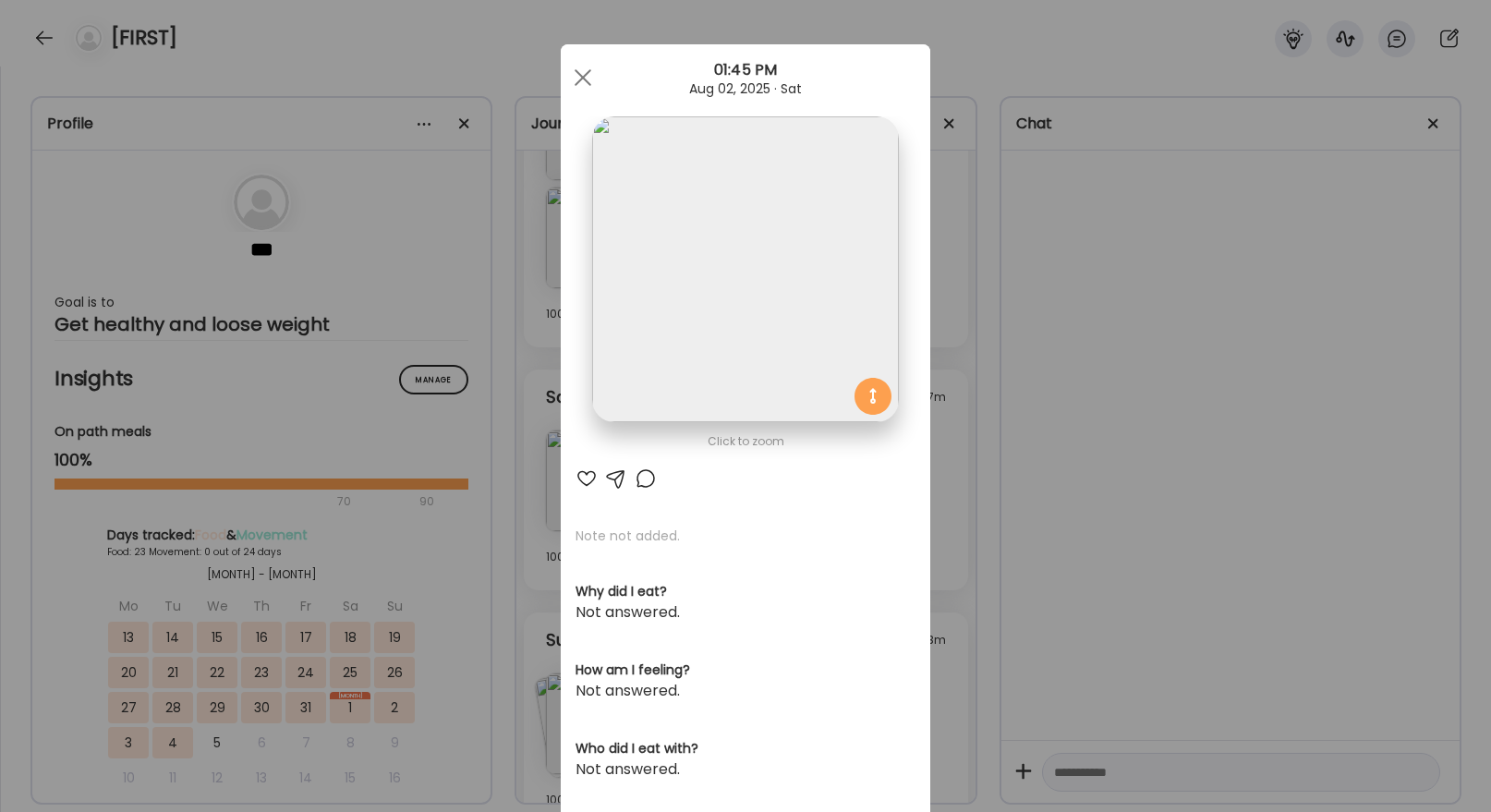 click on "Ate Coach Dashboard
Wahoo! It’s official
Take a moment to set up your Coach Profile to give your clients a smooth onboarding experience.
Skip Set up coach profile
Ate Coach Dashboard
1 Image 2 Message 3 Invite
Let’s get you quickly set up
Add a headshot or company logo for client recognition
Skip Next
Ate Coach Dashboard
1 Image 2 Message 3 Invite
Customize your welcome message
This page will be the first thing your clients will see. Add a welcome message to personalize their experience.
Header 32" at bounding box center (746, 406) 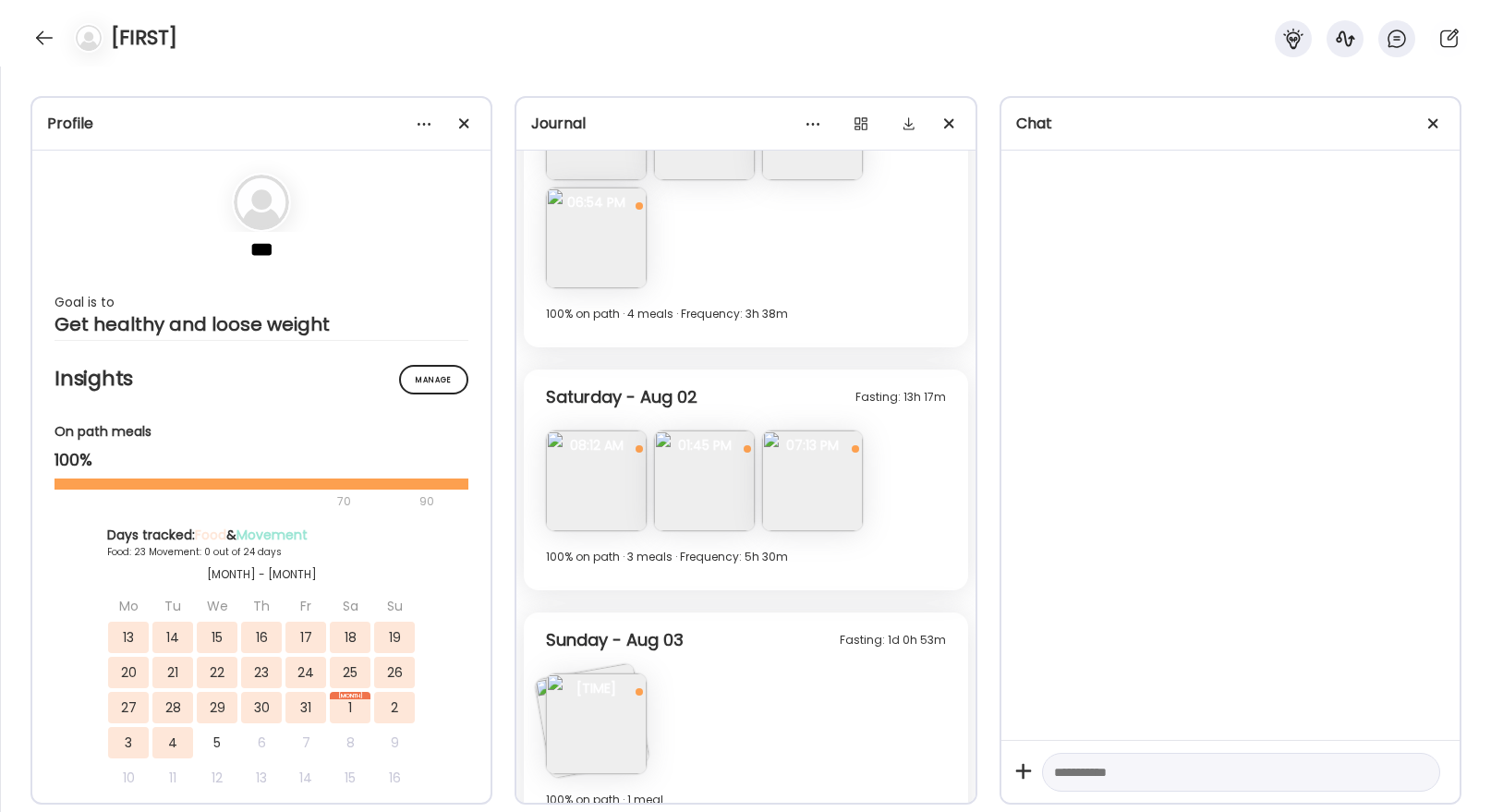 click at bounding box center [812, 480] 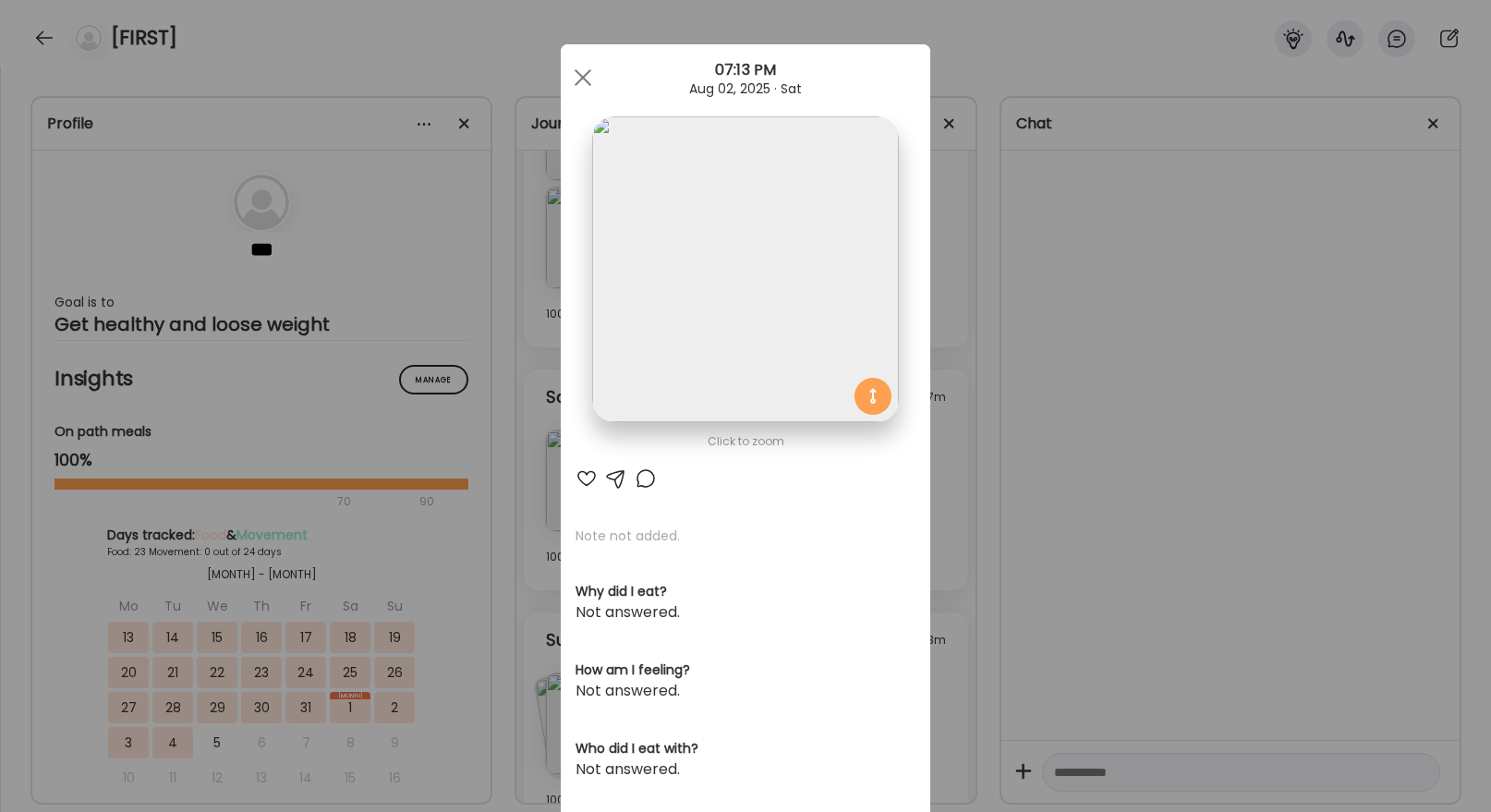 click on "Ate Coach Dashboard
Wahoo! It’s official
Take a moment to set up your Coach Profile to give your clients a smooth onboarding experience.
Skip Set up coach profile
Ate Coach Dashboard
1 Image 2 Message 3 Invite
Let’s get you quickly set up
Add a headshot or company logo for client recognition
Skip Next
Ate Coach Dashboard
1 Image 2 Message 3 Invite
Customize your welcome message
This page will be the first thing your clients will see. Add a welcome message to personalize their experience.
Header 32" at bounding box center [746, 406] 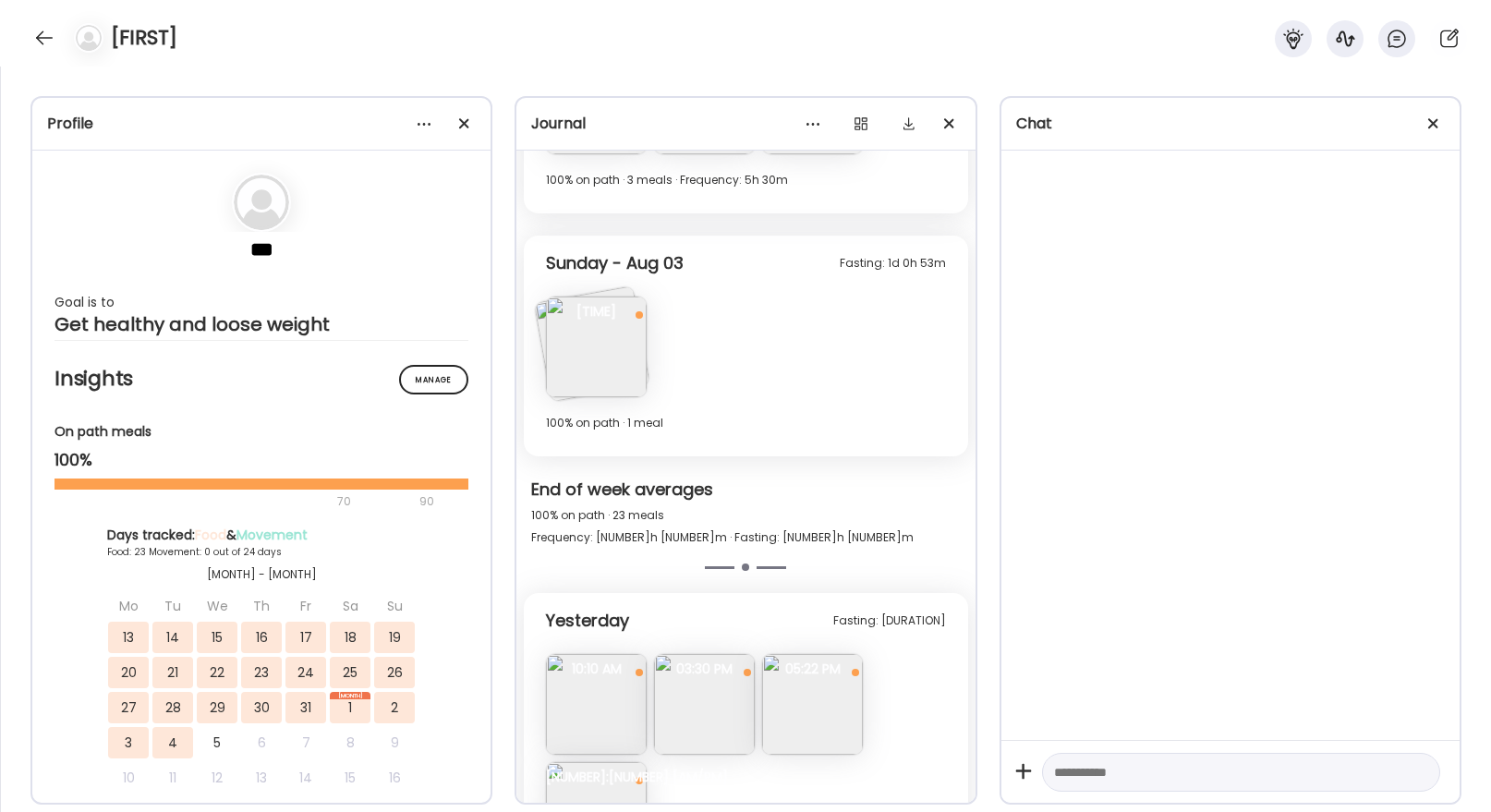 scroll, scrollTop: 10232, scrollLeft: 0, axis: vertical 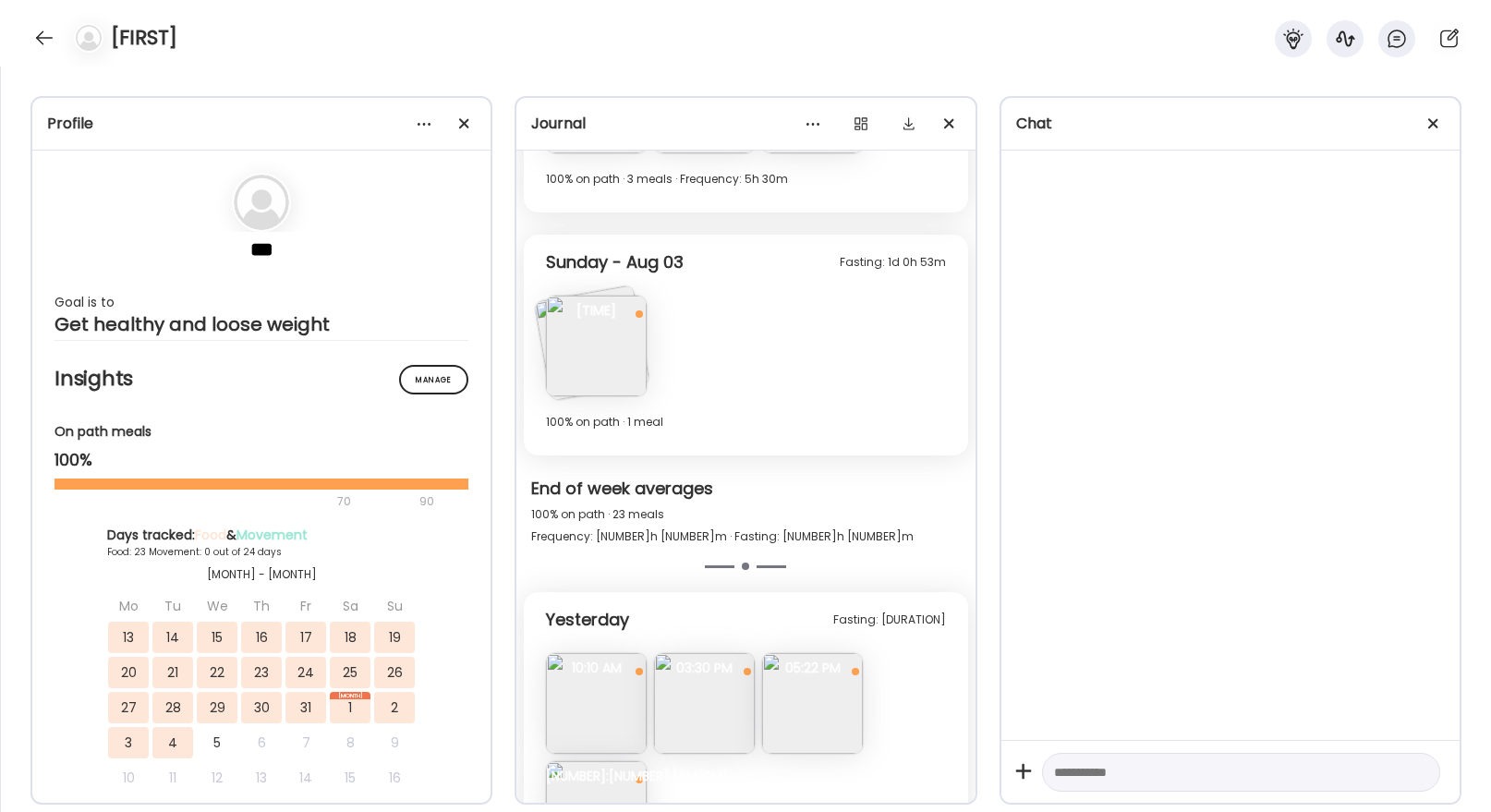 click at bounding box center [596, 345] 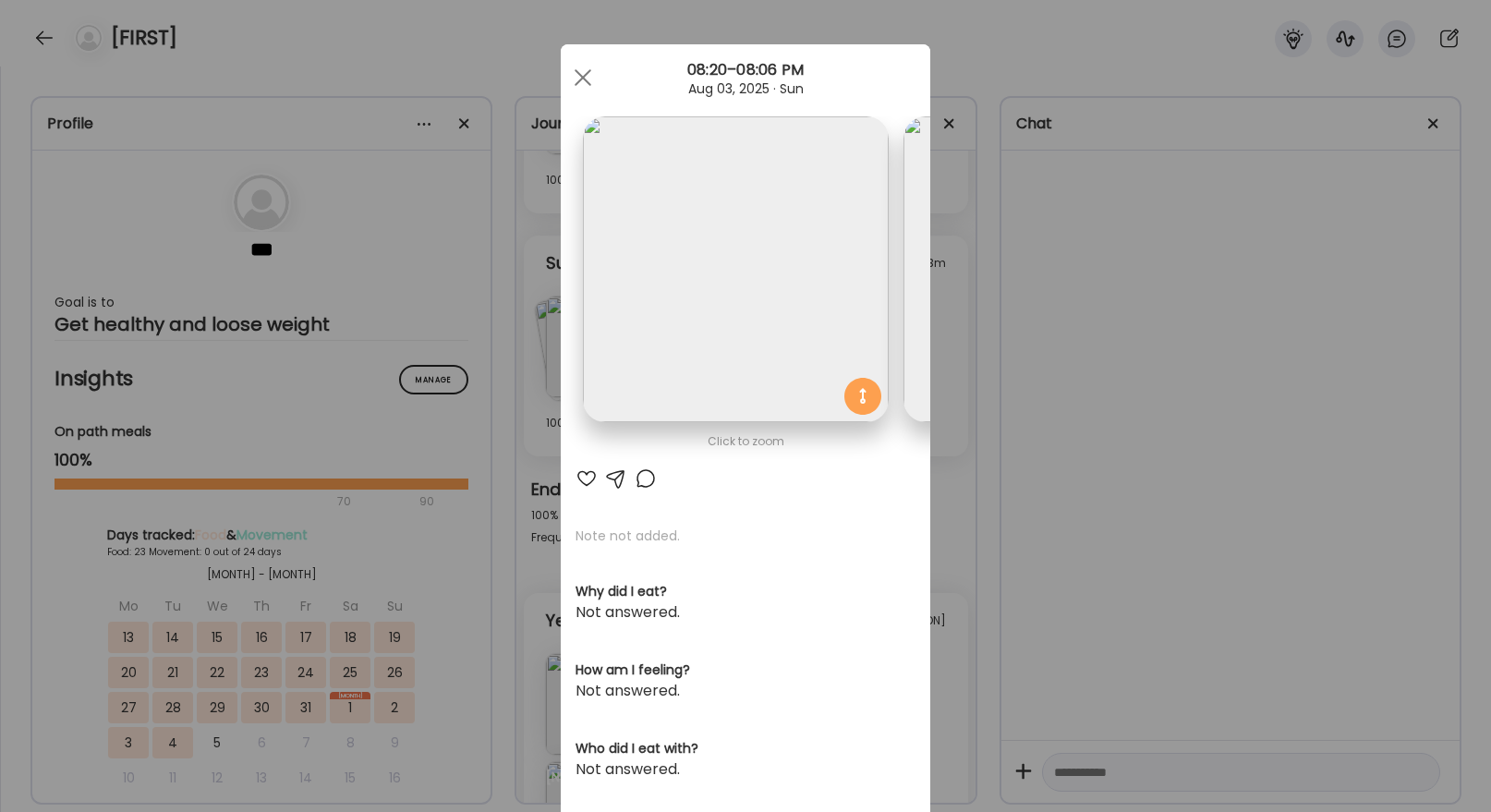 scroll, scrollTop: 0, scrollLeft: 301, axis: horizontal 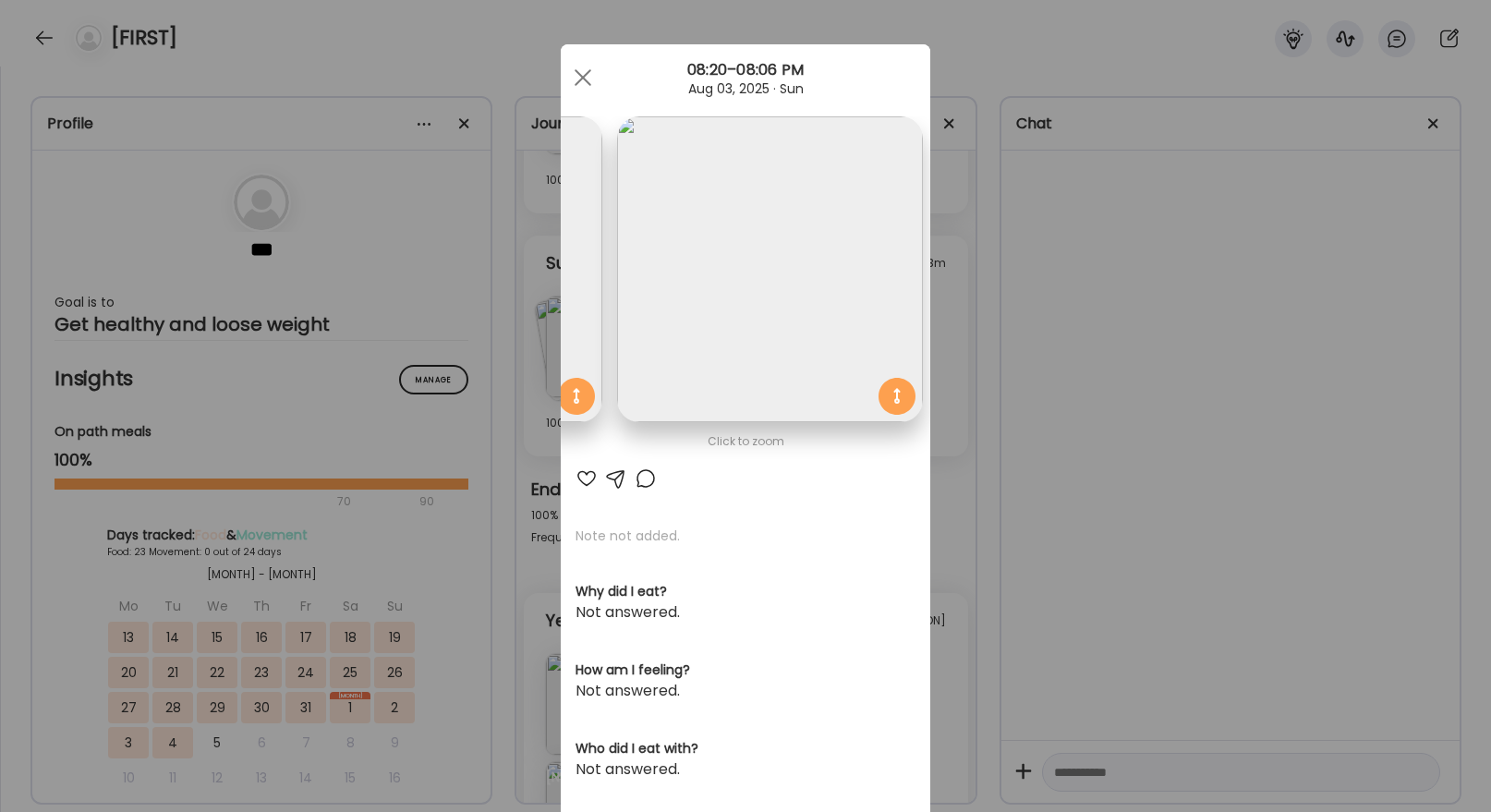 click on "Ate Coach Dashboard
Wahoo! It’s official
Take a moment to set up your Coach Profile to give your clients a smooth onboarding experience.
Skip Set up coach profile
Ate Coach Dashboard
1 Image 2 Message 3 Invite
Let’s get you quickly set up
Add a headshot or company logo for client recognition
Skip Next
Ate Coach Dashboard
1 Image 2 Message 3 Invite
Customize your welcome message
This page will be the first thing your clients will see. Add a welcome message to personalize their experience.
Header 32" at bounding box center [746, 406] 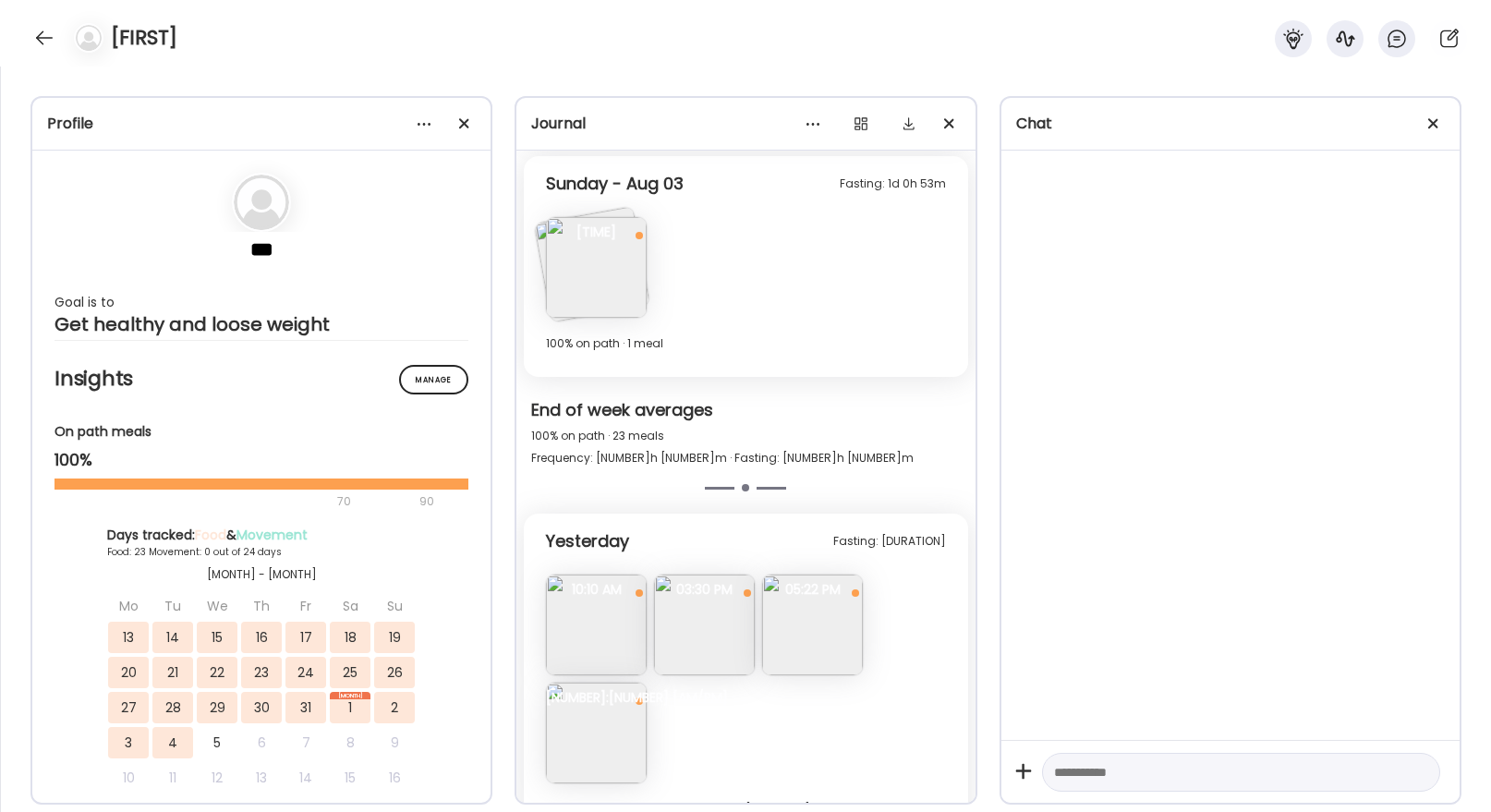 scroll, scrollTop: 10300, scrollLeft: 0, axis: vertical 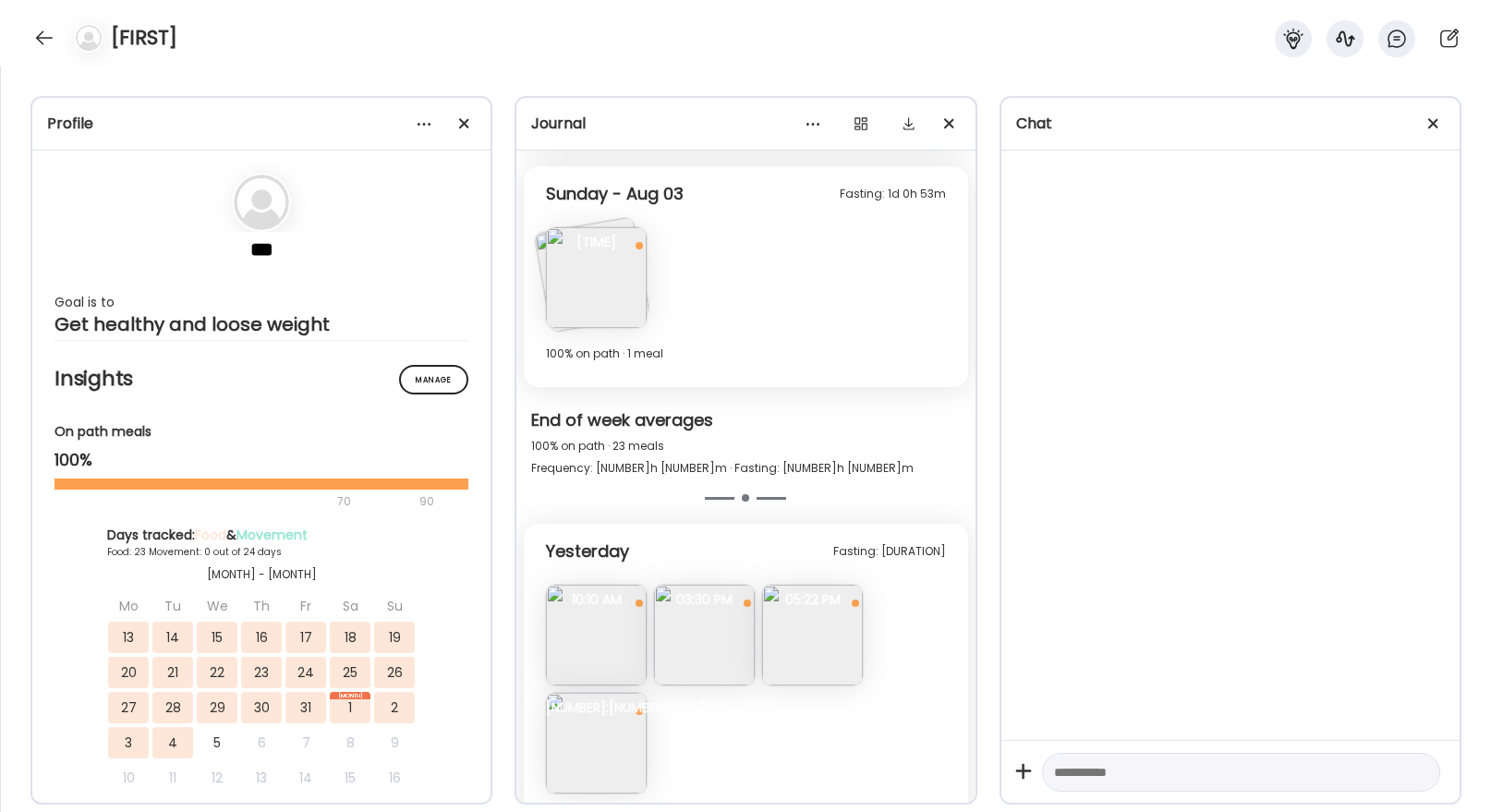 click at bounding box center (596, 277) 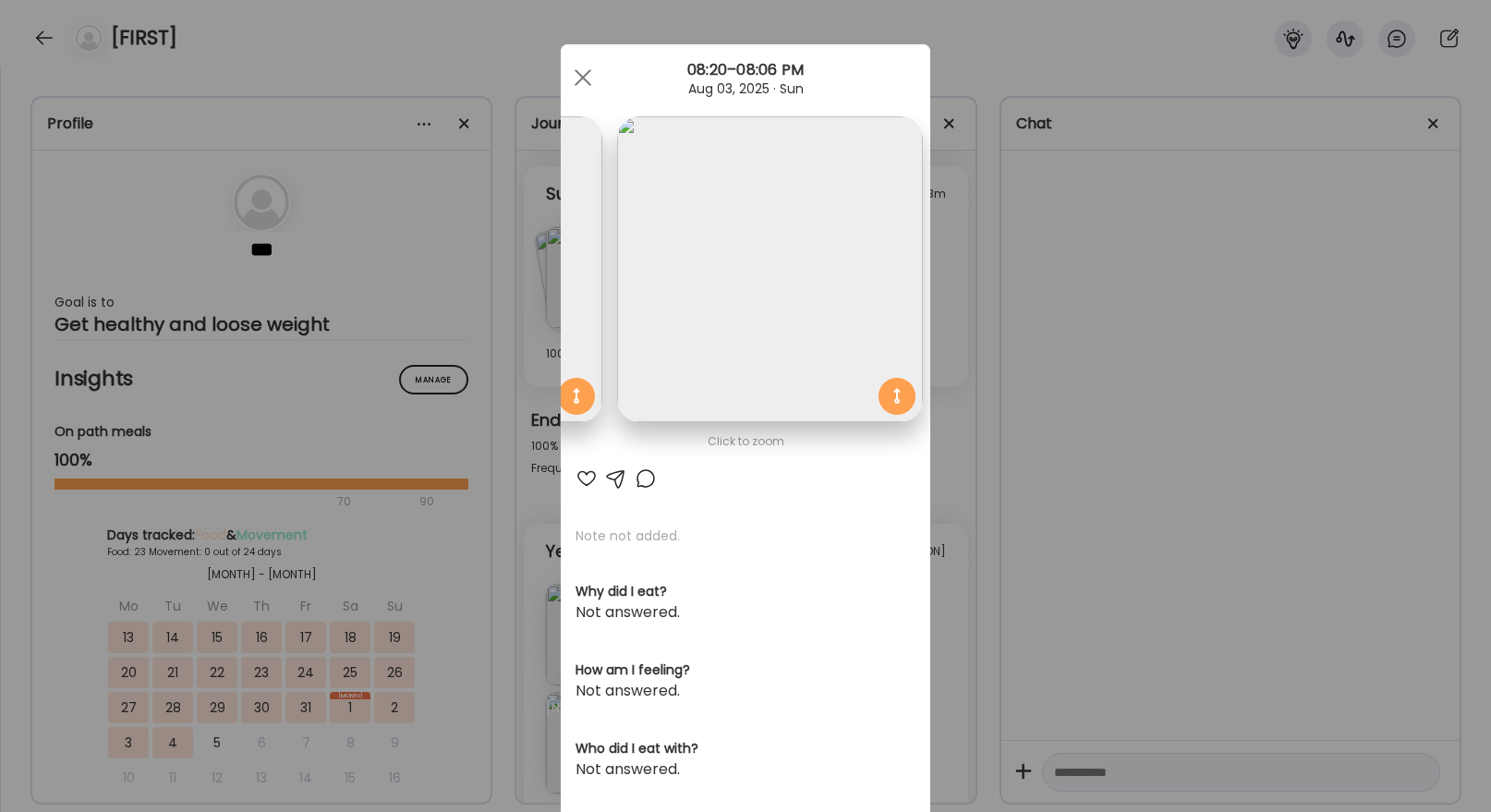 click at bounding box center (770, 269) 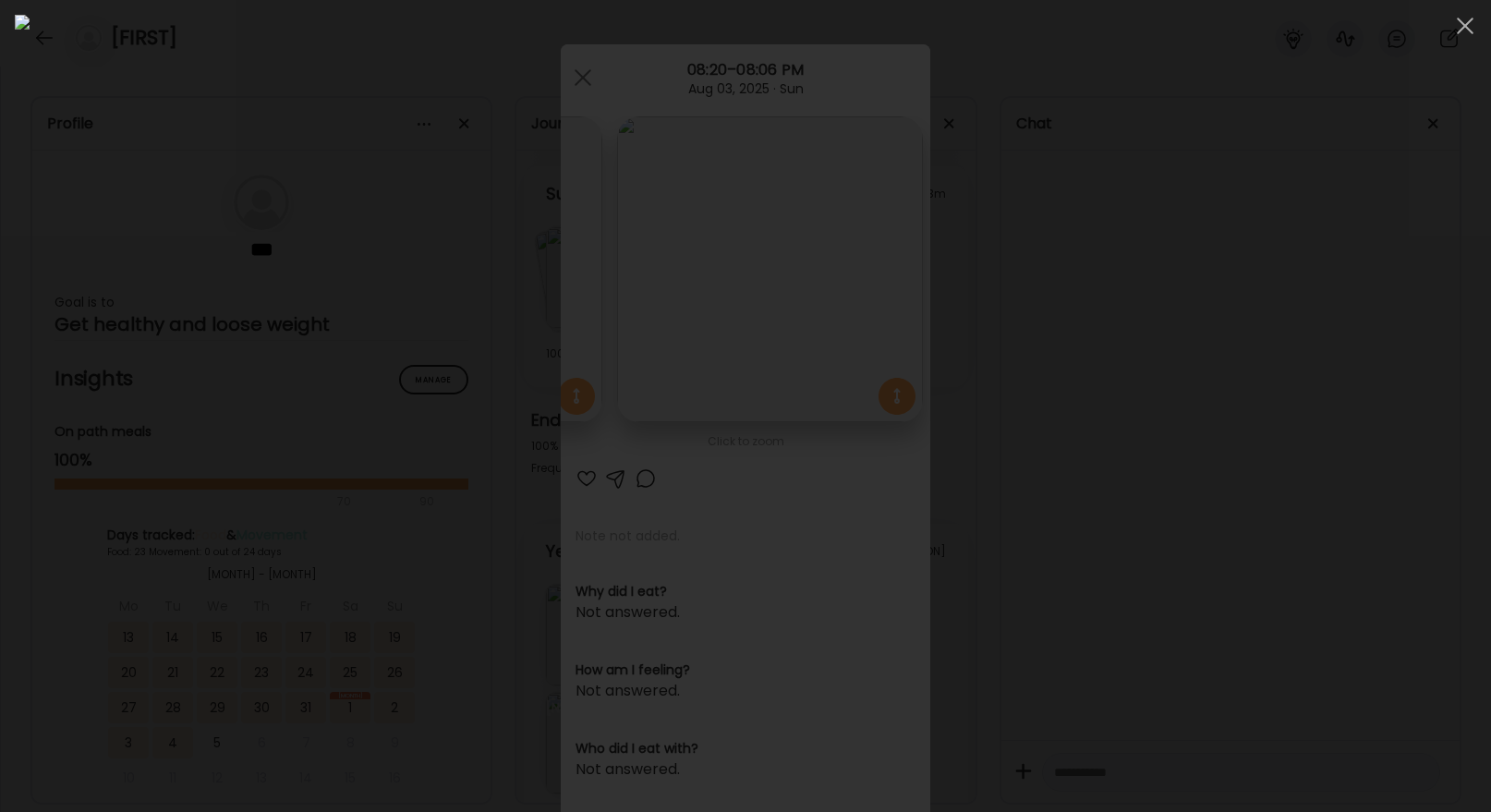 click at bounding box center [746, 406] 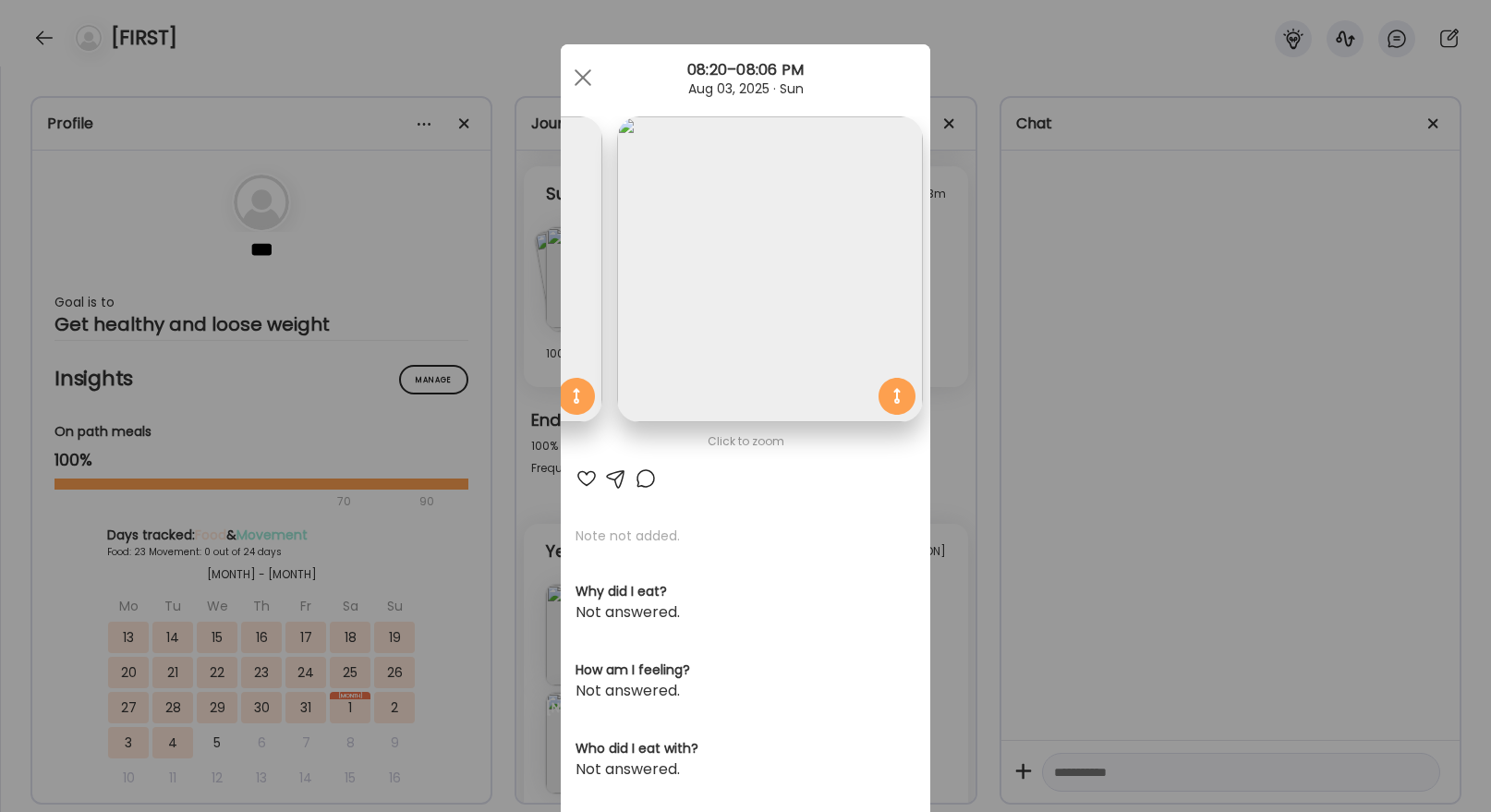 click on "Ate Coach Dashboard
Wahoo! It’s official
Take a moment to set up your Coach Profile to give your clients a smooth onboarding experience.
Skip Set up coach profile
Ate Coach Dashboard
1 Image 2 Message 3 Invite
Let’s get you quickly set up
Add a headshot or company logo for client recognition
Skip Next
Ate Coach Dashboard
1 Image 2 Message 3 Invite
Customize your welcome message
This page will be the first thing your clients will see. Add a welcome message to personalize their experience.
Header 32" at bounding box center (746, 406) 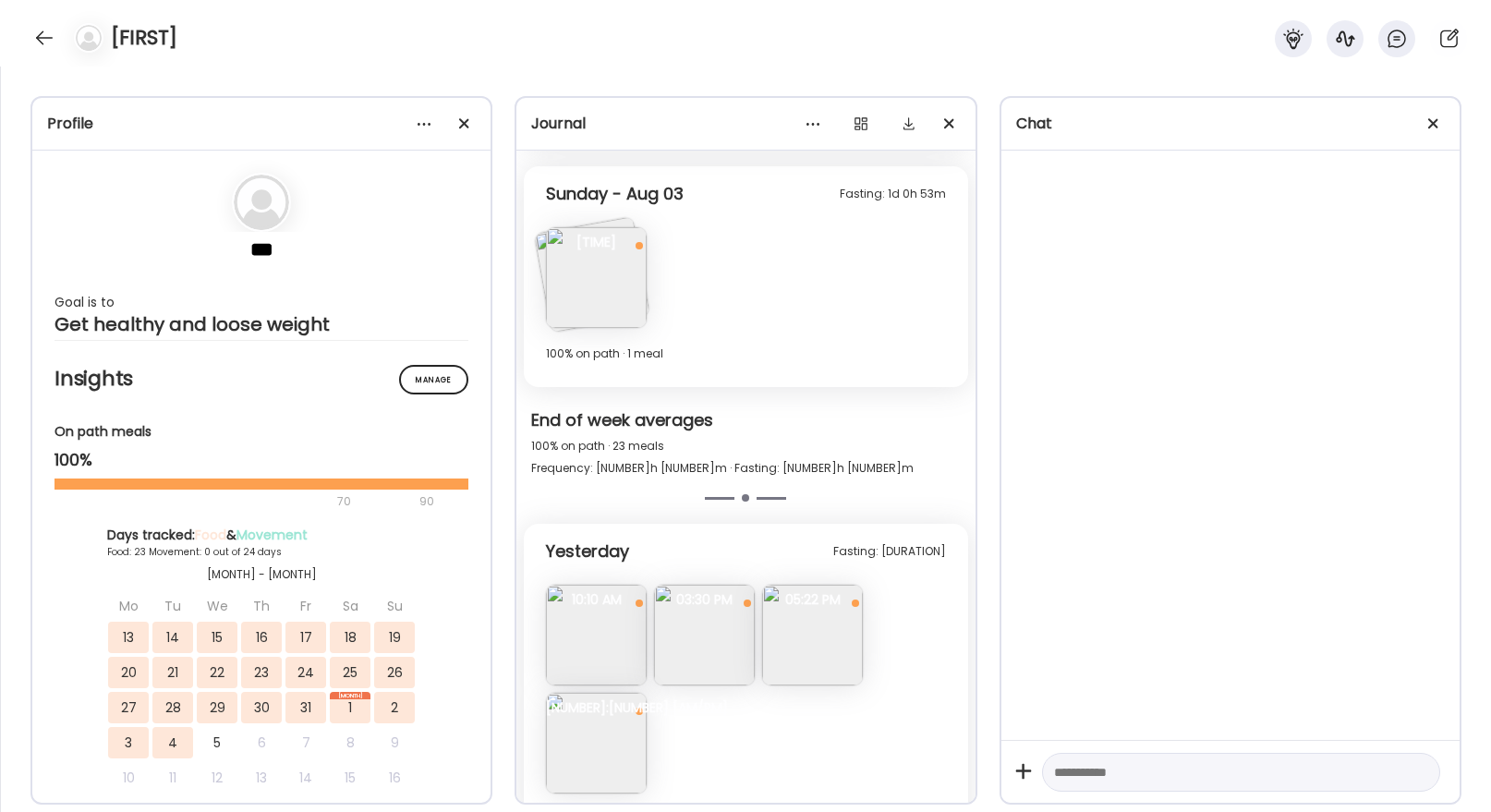 click at bounding box center [596, 277] 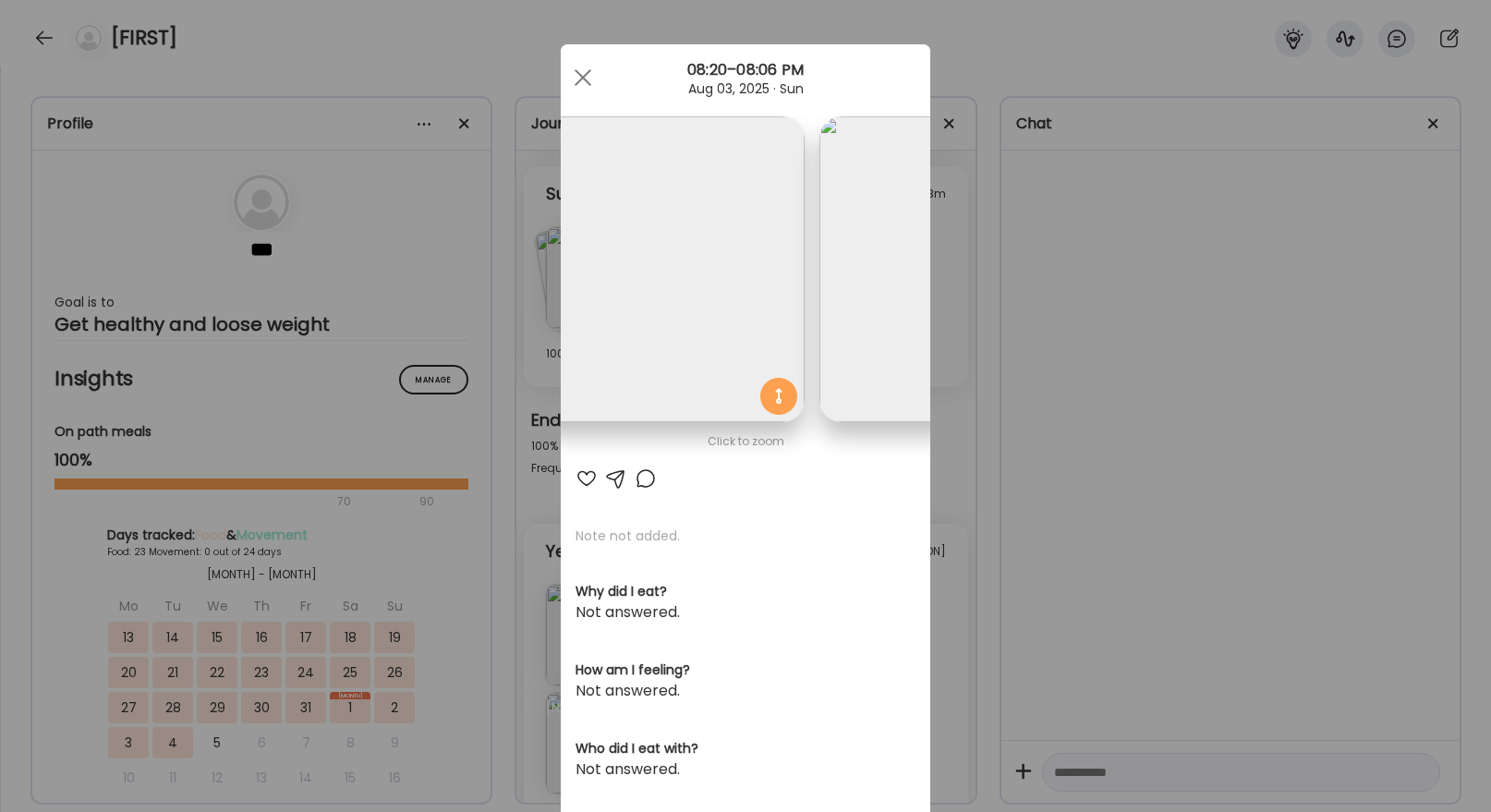 scroll, scrollTop: 0, scrollLeft: 0, axis: both 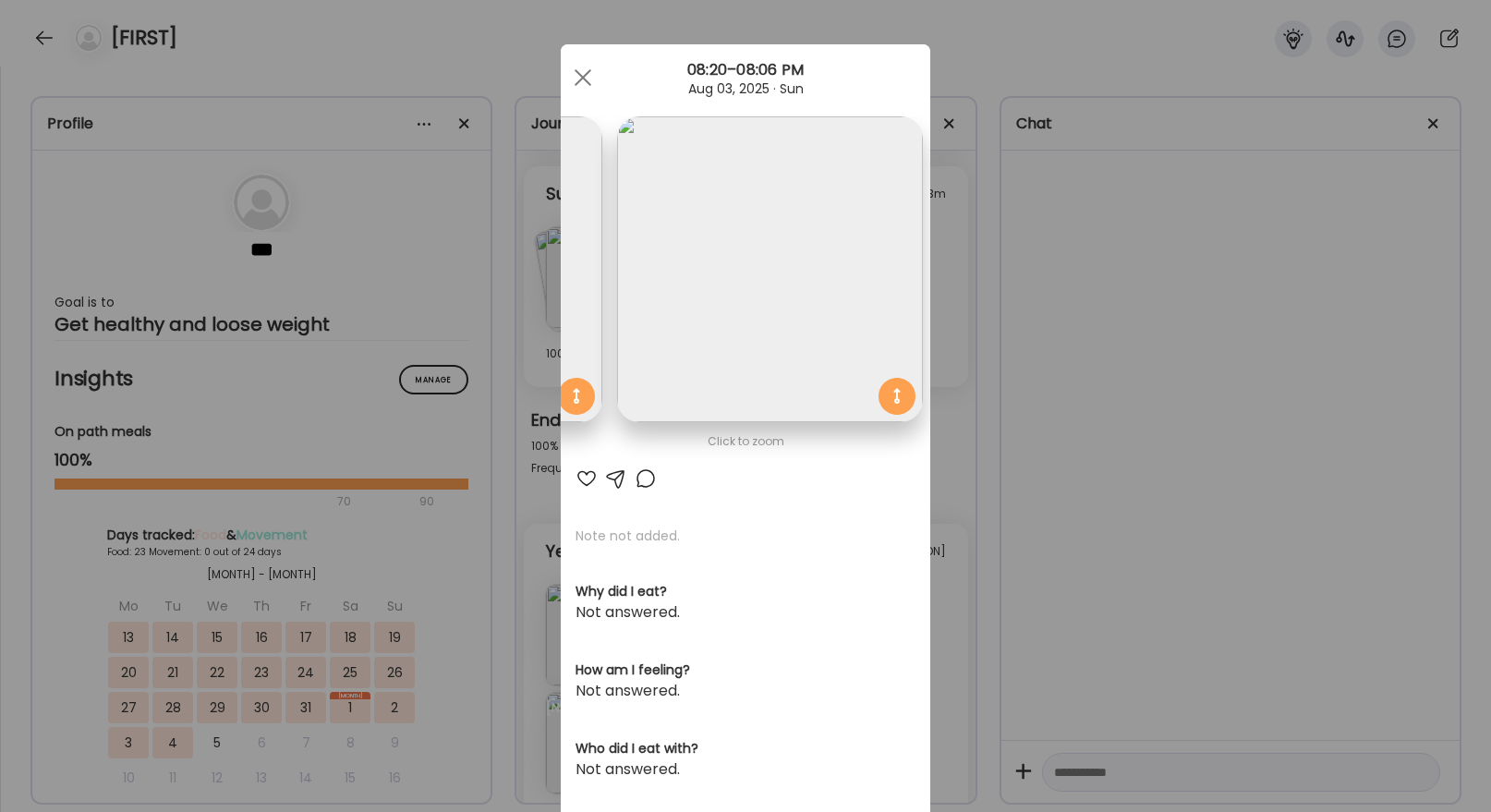 click at bounding box center (770, 269) 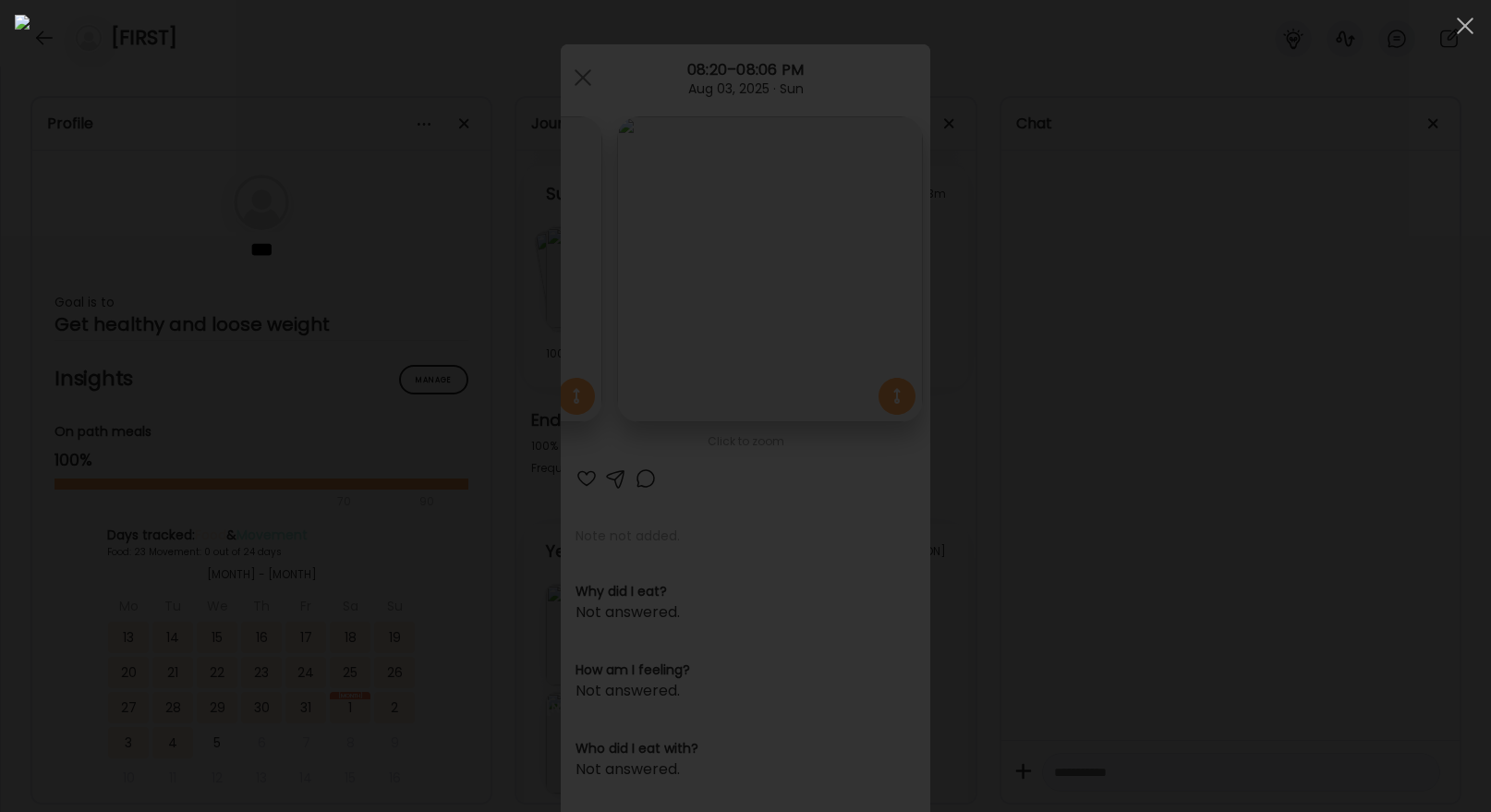 click at bounding box center [746, 406] 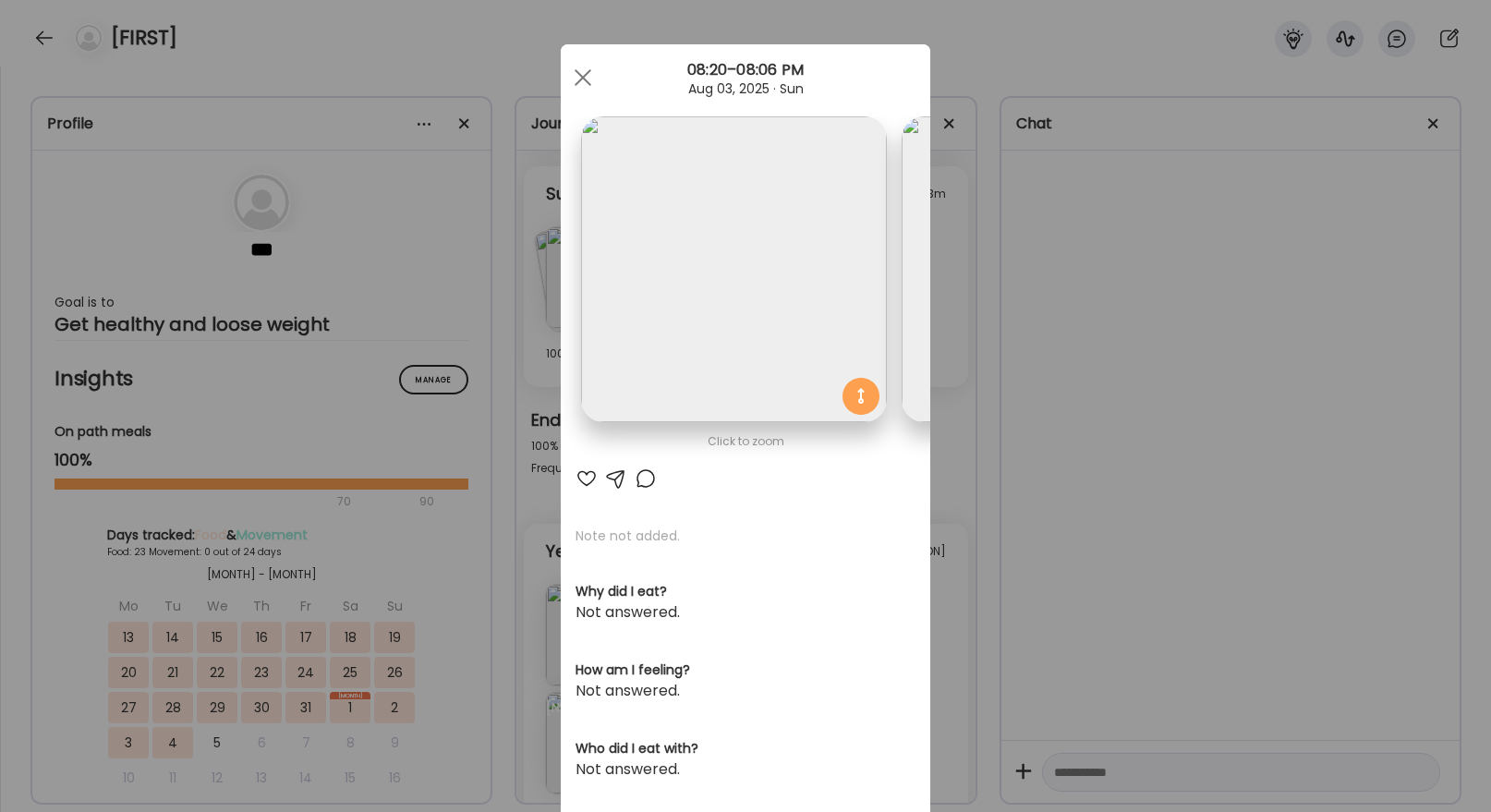 scroll, scrollTop: 0, scrollLeft: 0, axis: both 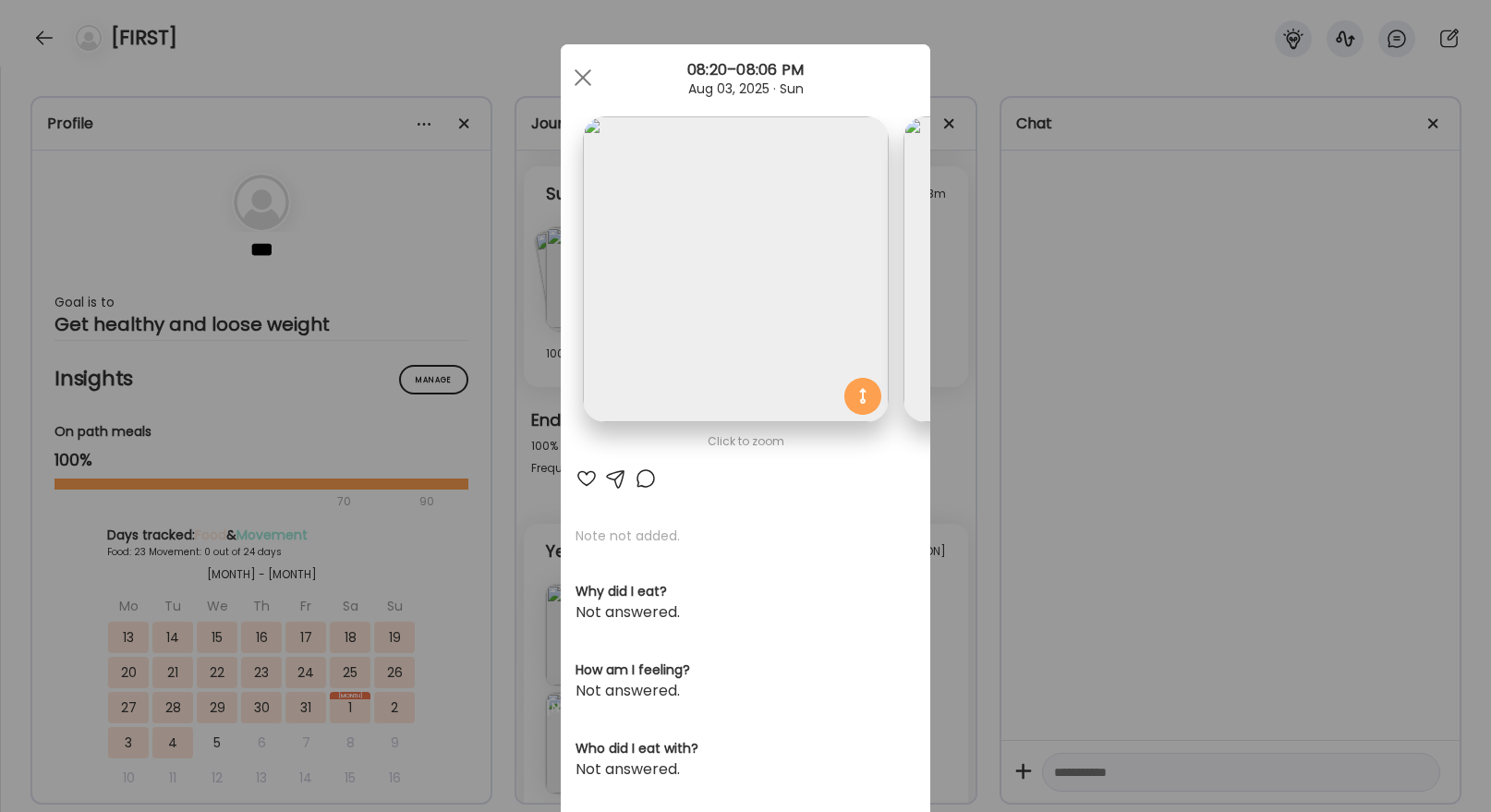 click on "Ate Coach Dashboard
Wahoo! It’s official
Take a moment to set up your Coach Profile to give your clients a smooth onboarding experience.
Skip Set up coach profile
Ate Coach Dashboard
1 Image 2 Message 3 Invite
Let’s get you quickly set up
Add a headshot or company logo for client recognition
Skip Next
Ate Coach Dashboard
1 Image 2 Message 3 Invite
Customize your welcome message
This page will be the first thing your clients will see. Add a welcome message to personalize their experience.
Header 32" at bounding box center [746, 406] 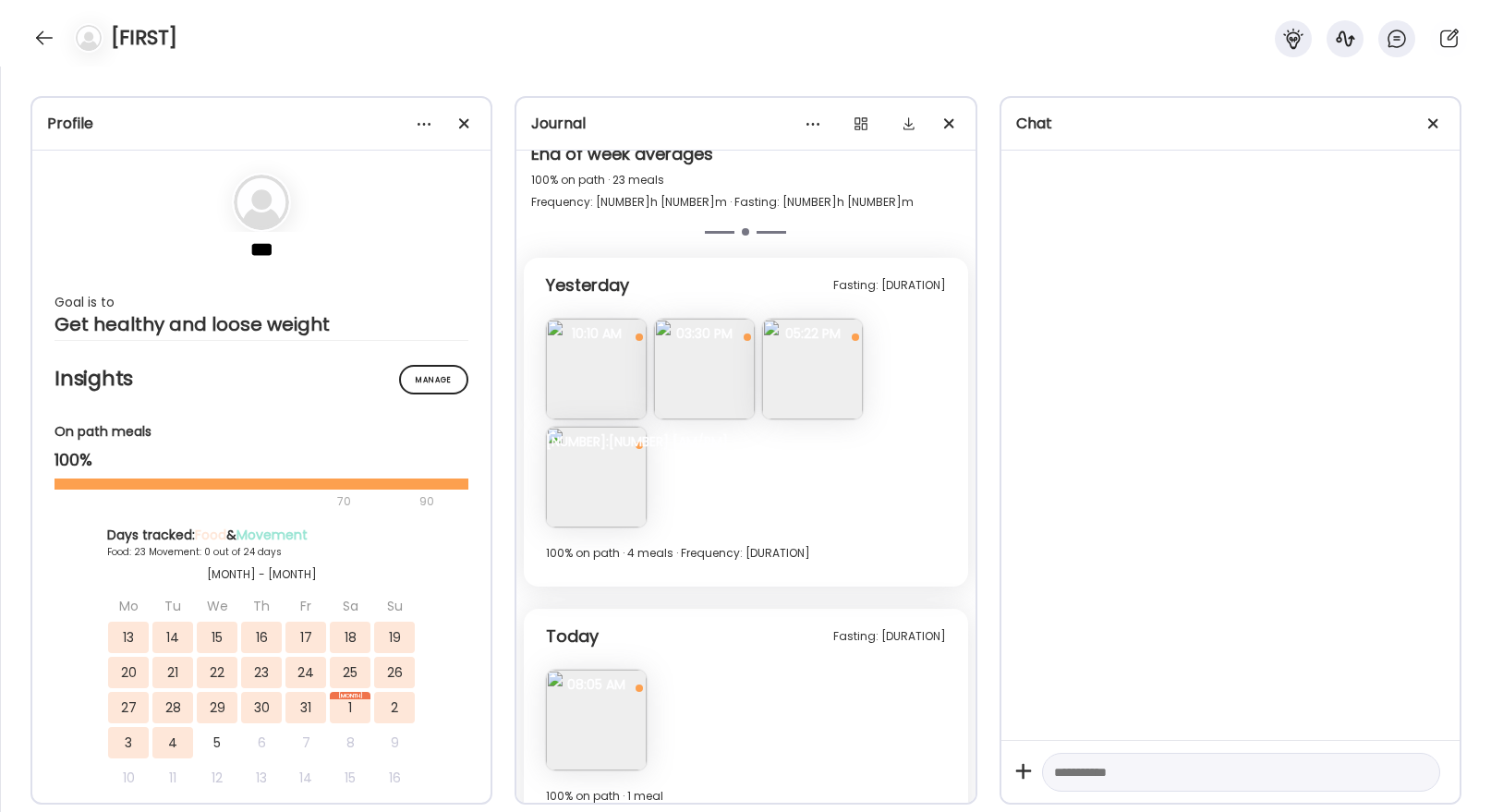 scroll, scrollTop: 10568, scrollLeft: 0, axis: vertical 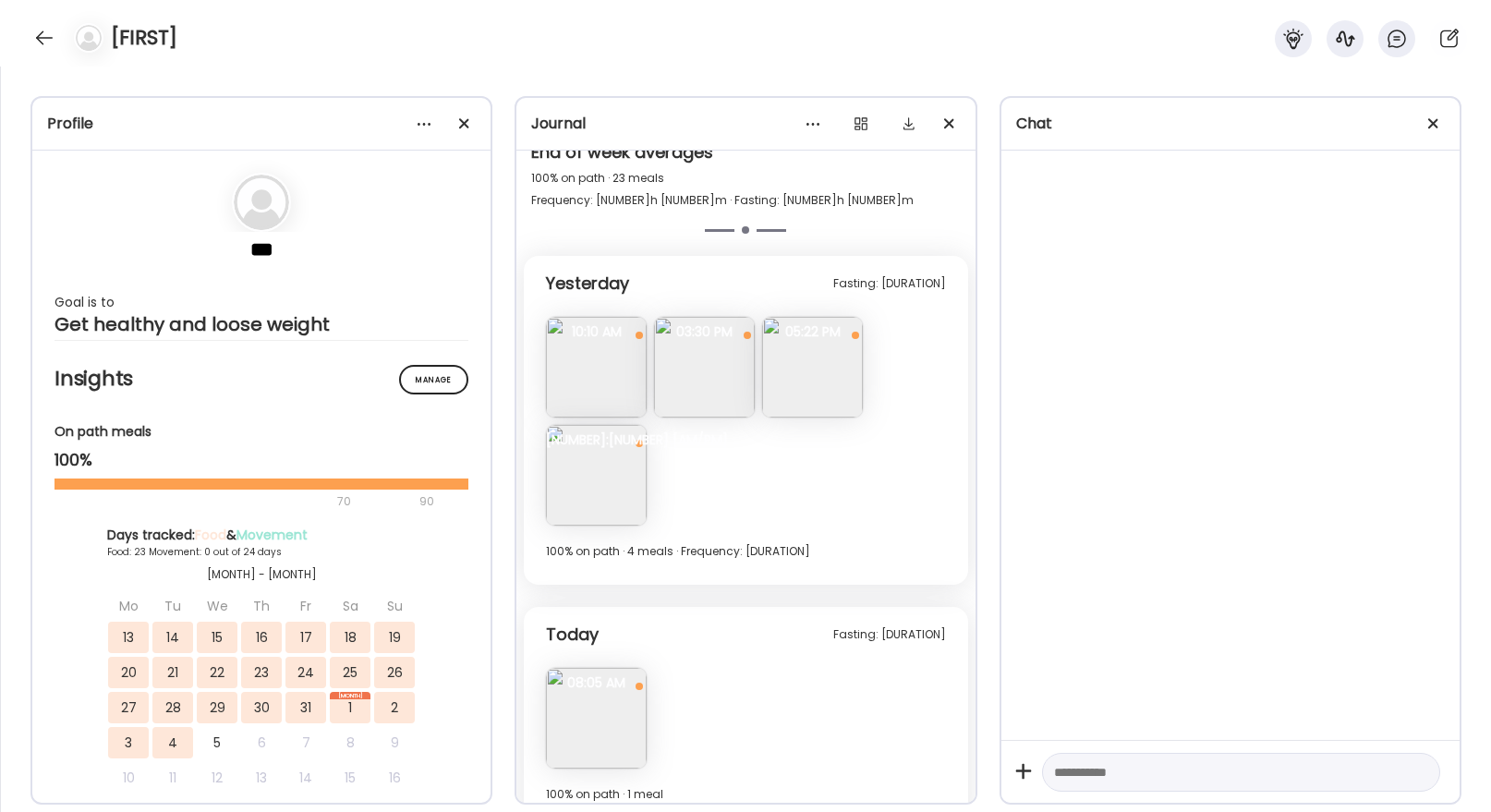 click at bounding box center [596, 367] 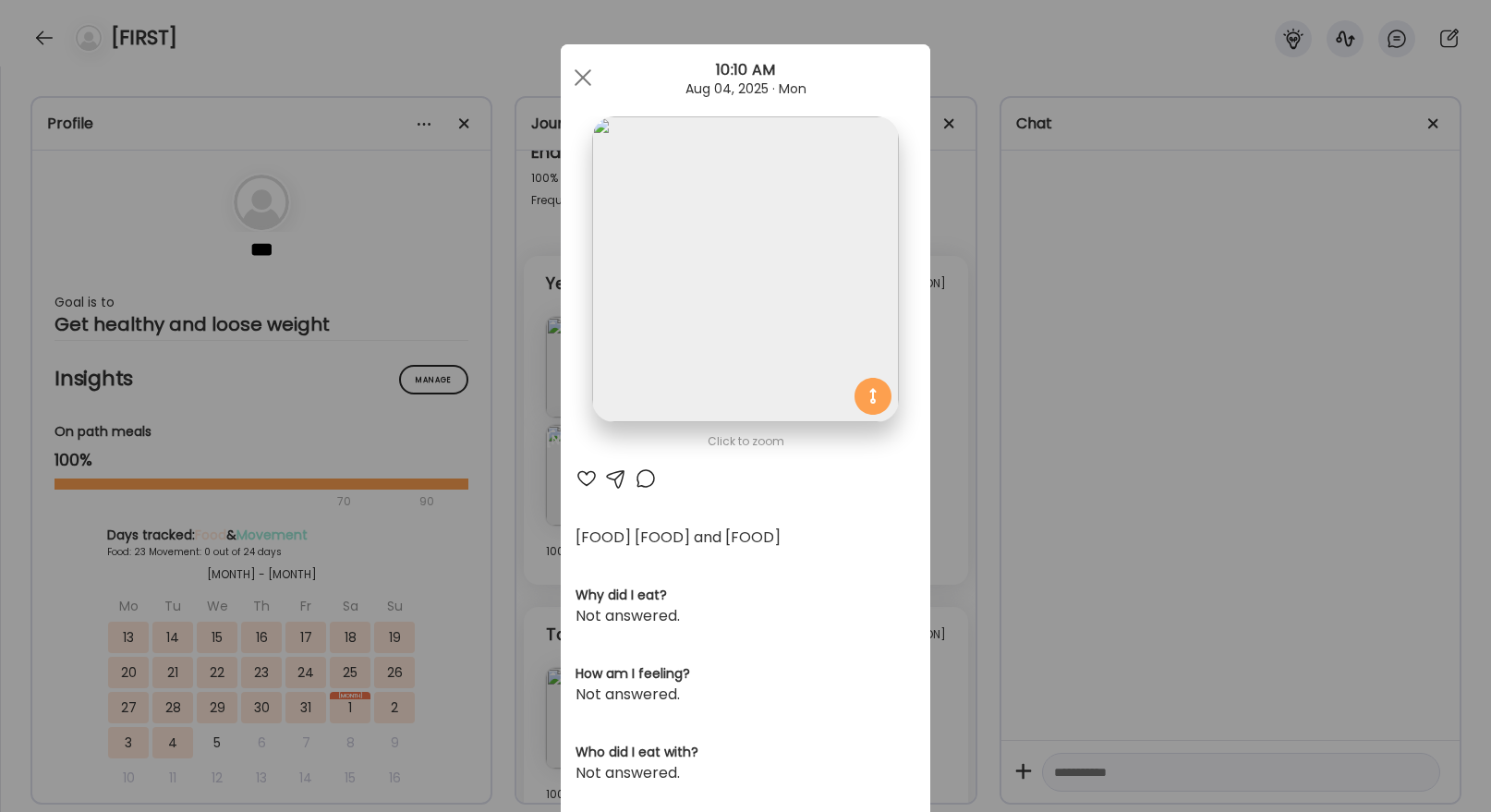 click on "Ate Coach Dashboard
Wahoo! It’s official
Take a moment to set up your Coach Profile to give your clients a smooth onboarding experience.
Skip Set up coach profile
Ate Coach Dashboard
1 Image 2 Message 3 Invite
Let’s get you quickly set up
Add a headshot or company logo for client recognition
Skip Next
Ate Coach Dashboard
1 Image 2 Message 3 Invite
Customize your welcome message
This page will be the first thing your clients will see. Add a welcome message to personalize their experience.
Header 32" at bounding box center [746, 406] 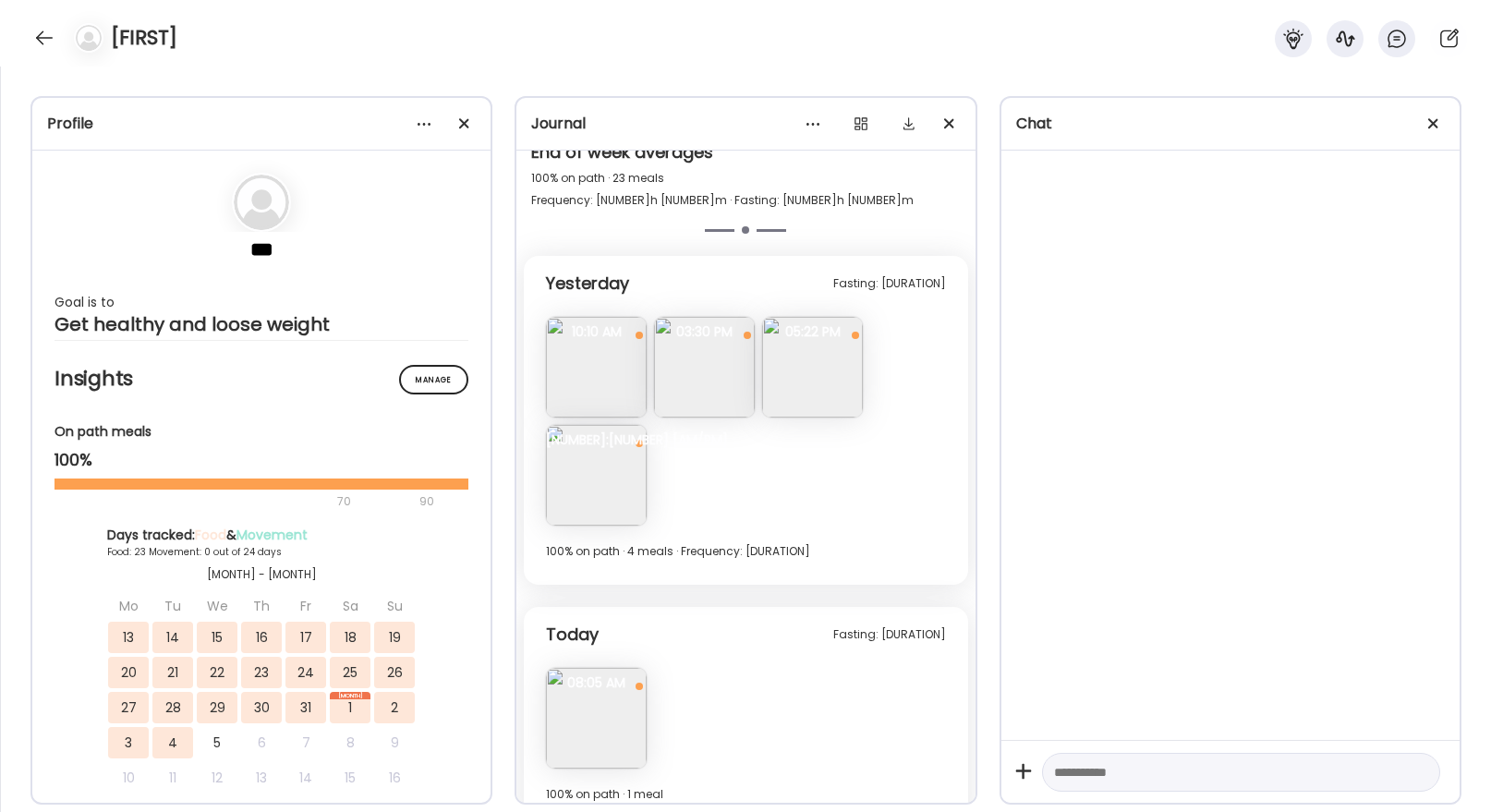 click at bounding box center [704, 367] 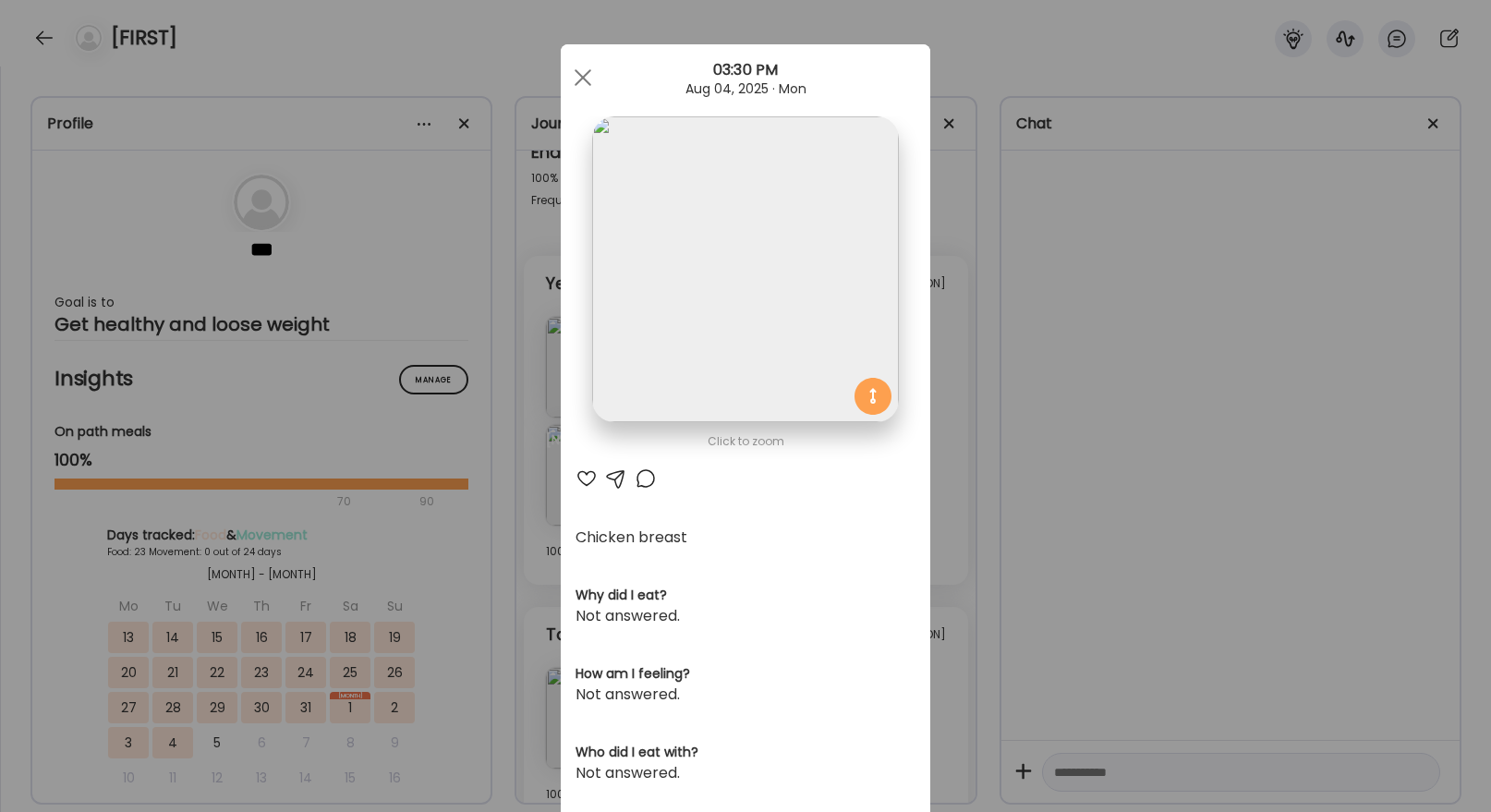 click on "Ate Coach Dashboard
Wahoo! It’s official
Take a moment to set up your Coach Profile to give your clients a smooth onboarding experience.
Skip Set up coach profile
Ate Coach Dashboard
1 Image 2 Message 3 Invite
Let’s get you quickly set up
Add a headshot or company logo for client recognition
Skip Next
Ate Coach Dashboard
1 Image 2 Message 3 Invite
Customize your welcome message
This page will be the first thing your clients will see. Add a welcome message to personalize their experience.
Header 32" at bounding box center [746, 406] 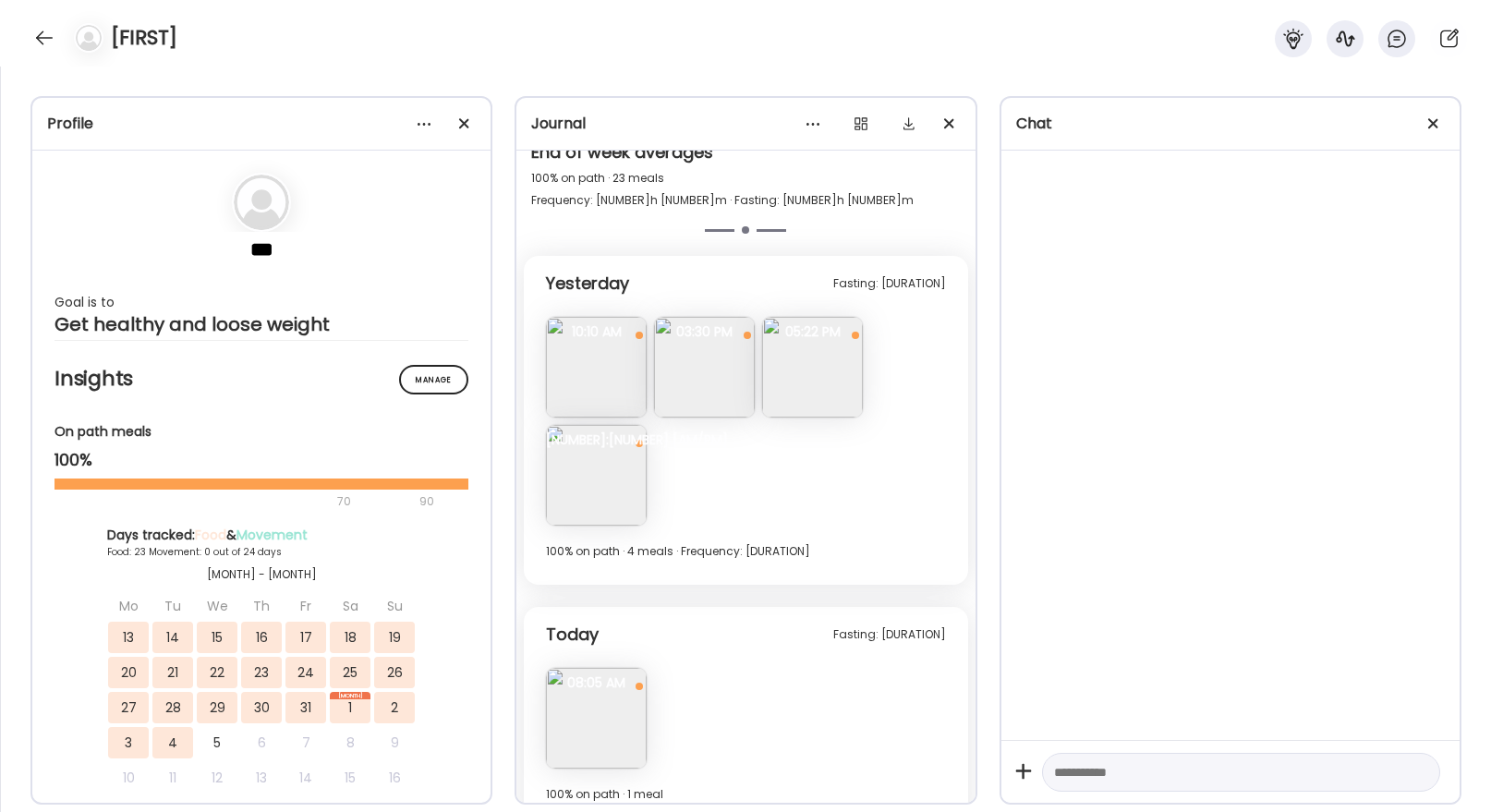 click at bounding box center (812, 367) 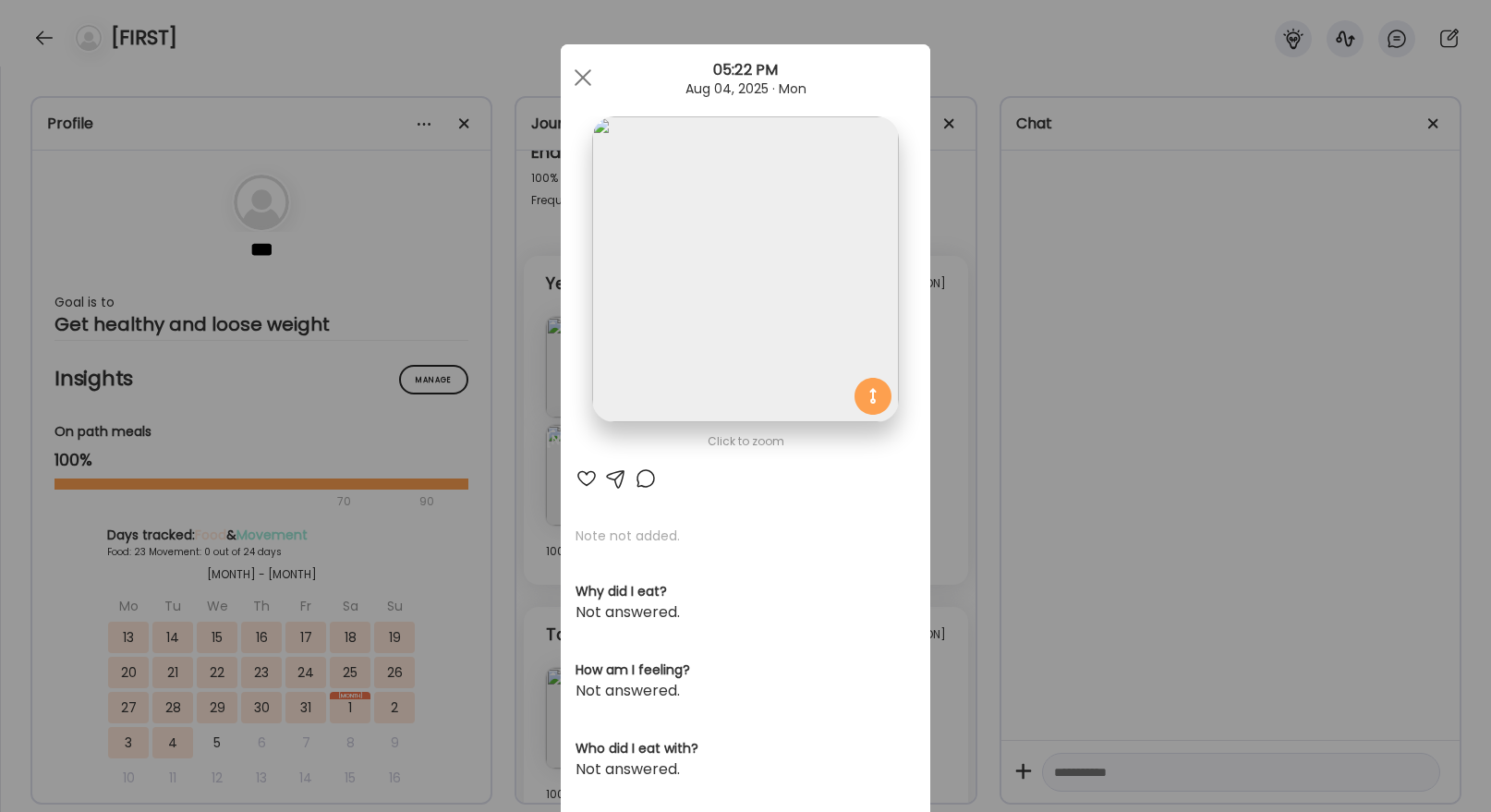 click at bounding box center (745, 269) 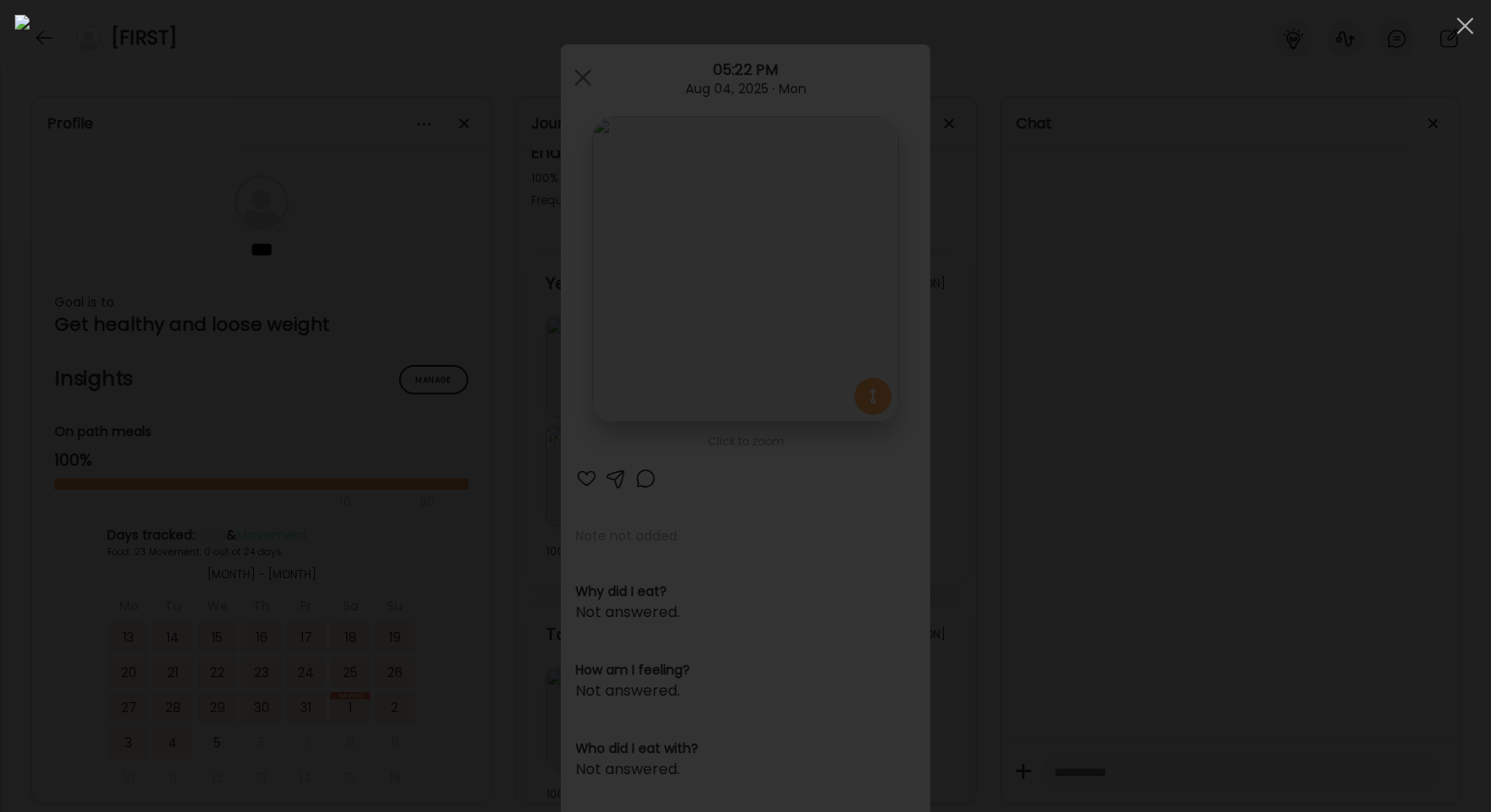 click at bounding box center (746, 406) 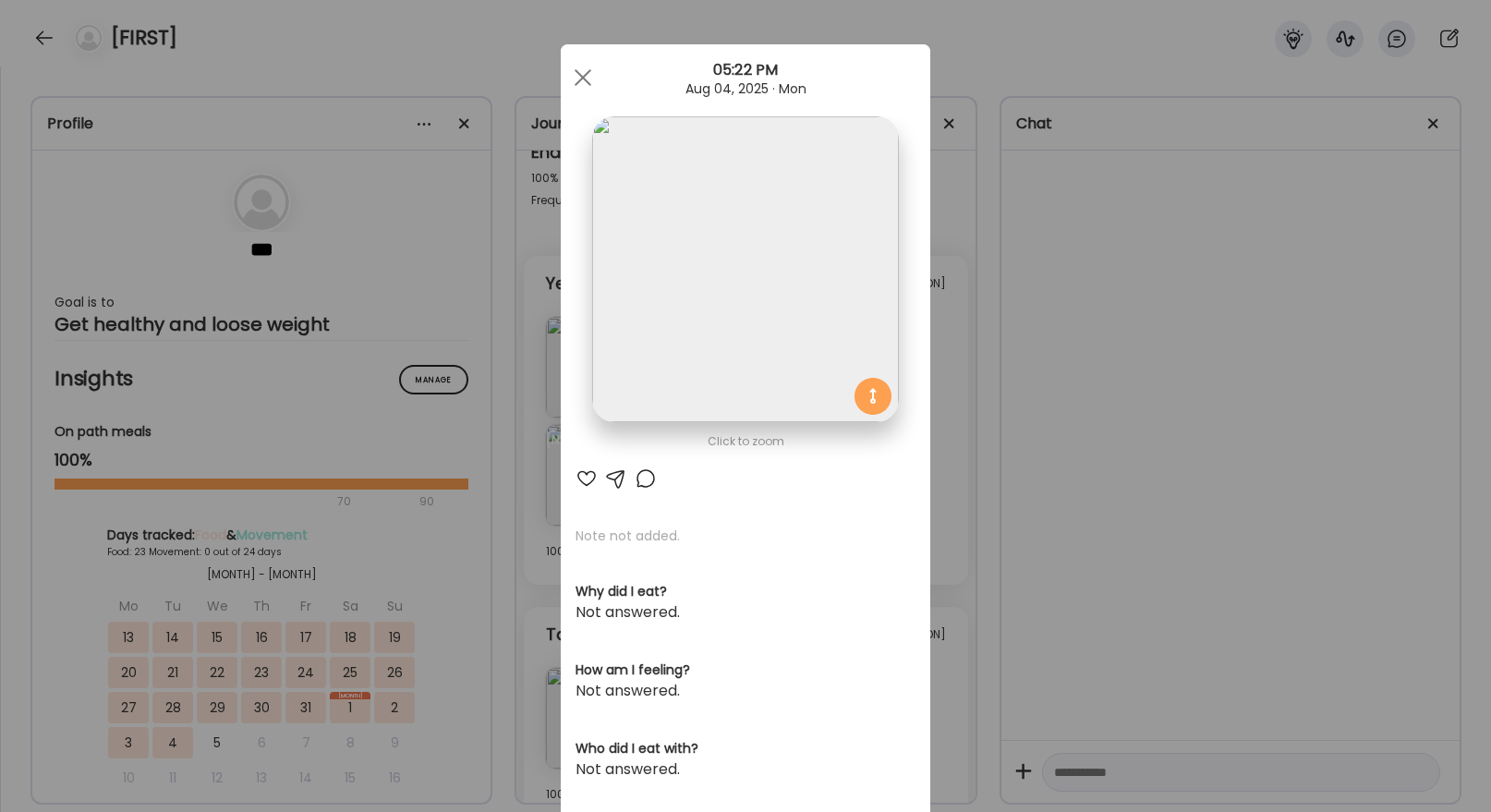 click on "Ate Coach Dashboard
Wahoo! It’s official
Take a moment to set up your Coach Profile to give your clients a smooth onboarding experience.
Skip Set up coach profile
Ate Coach Dashboard
1 Image 2 Message 3 Invite
Let’s get you quickly set up
Add a headshot or company logo for client recognition
Skip Next
Ate Coach Dashboard
1 Image 2 Message 3 Invite
Customize your welcome message
This page will be the first thing your clients will see. Add a welcome message to personalize their experience.
Header 32" at bounding box center (746, 406) 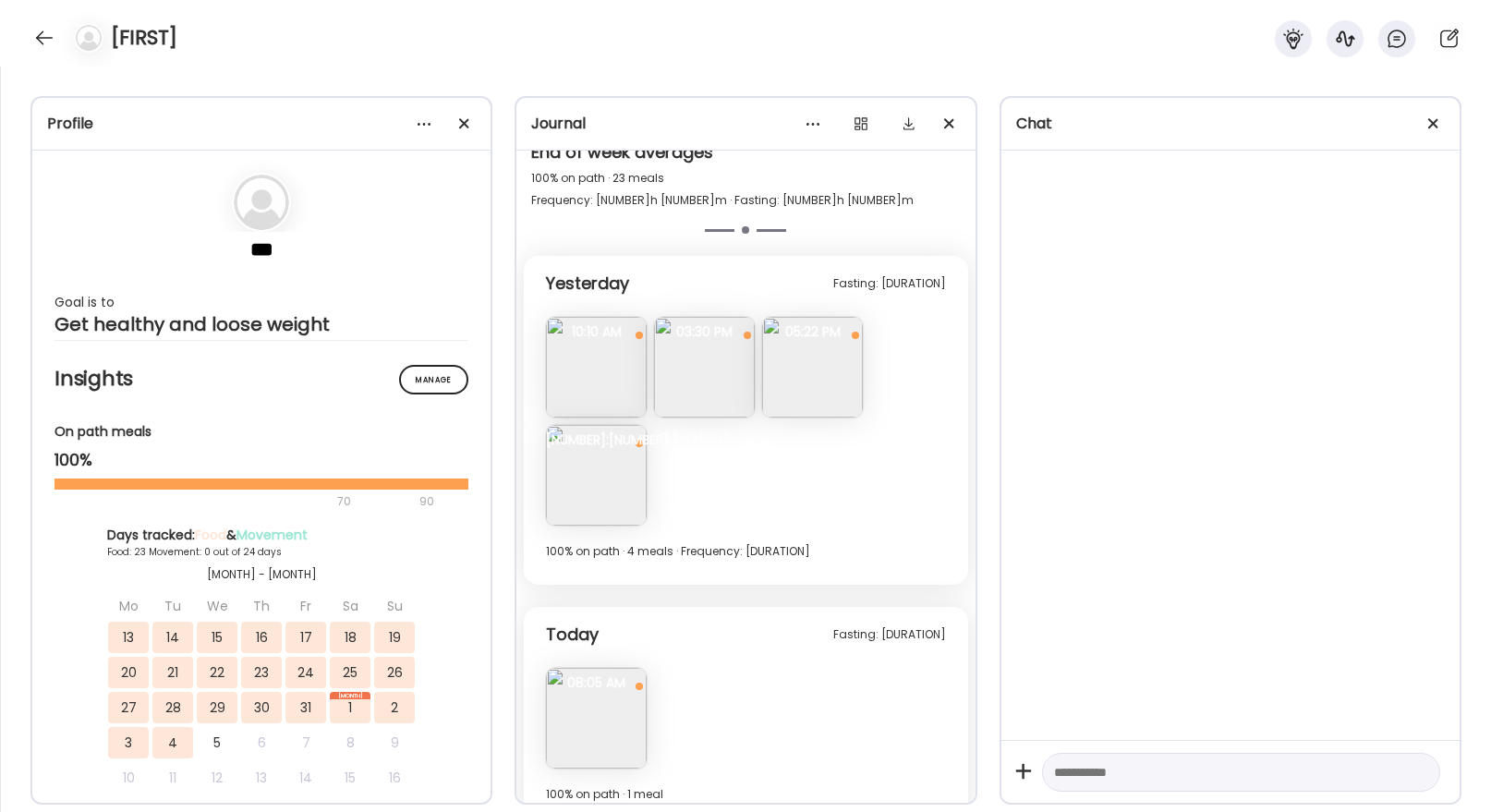 click at bounding box center (812, 367) 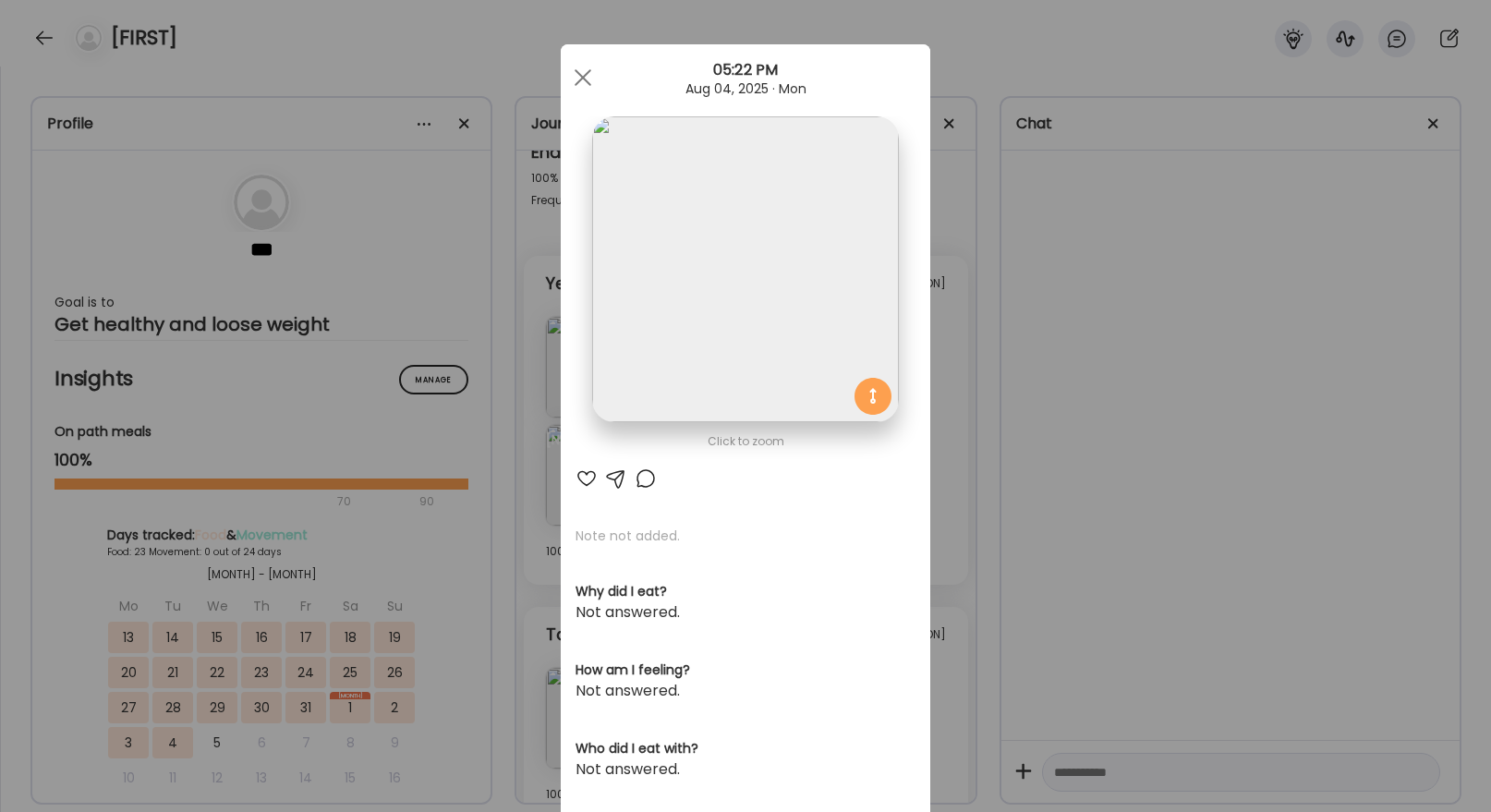 click on "Ate Coach Dashboard
Wahoo! It’s official
Take a moment to set up your Coach Profile to give your clients a smooth onboarding experience.
Skip Set up coach profile
Ate Coach Dashboard
1 Image 2 Message 3 Invite
Let’s get you quickly set up
Add a headshot or company logo for client recognition
Skip Next
Ate Coach Dashboard
1 Image 2 Message 3 Invite
Customize your welcome message
This page will be the first thing your clients will see. Add a welcome message to personalize their experience.
Header 32" at bounding box center [746, 406] 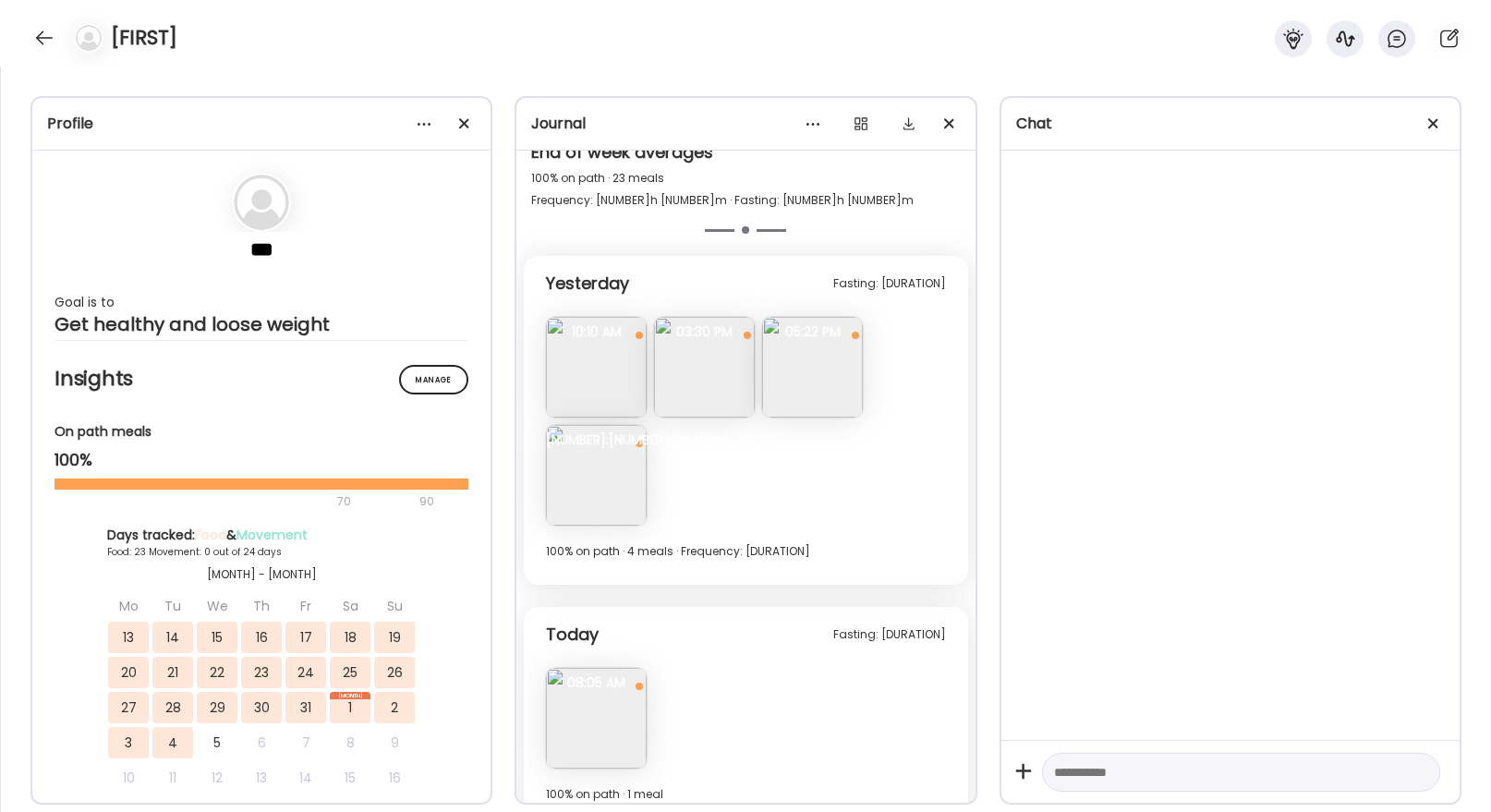 scroll, scrollTop: 10578, scrollLeft: 0, axis: vertical 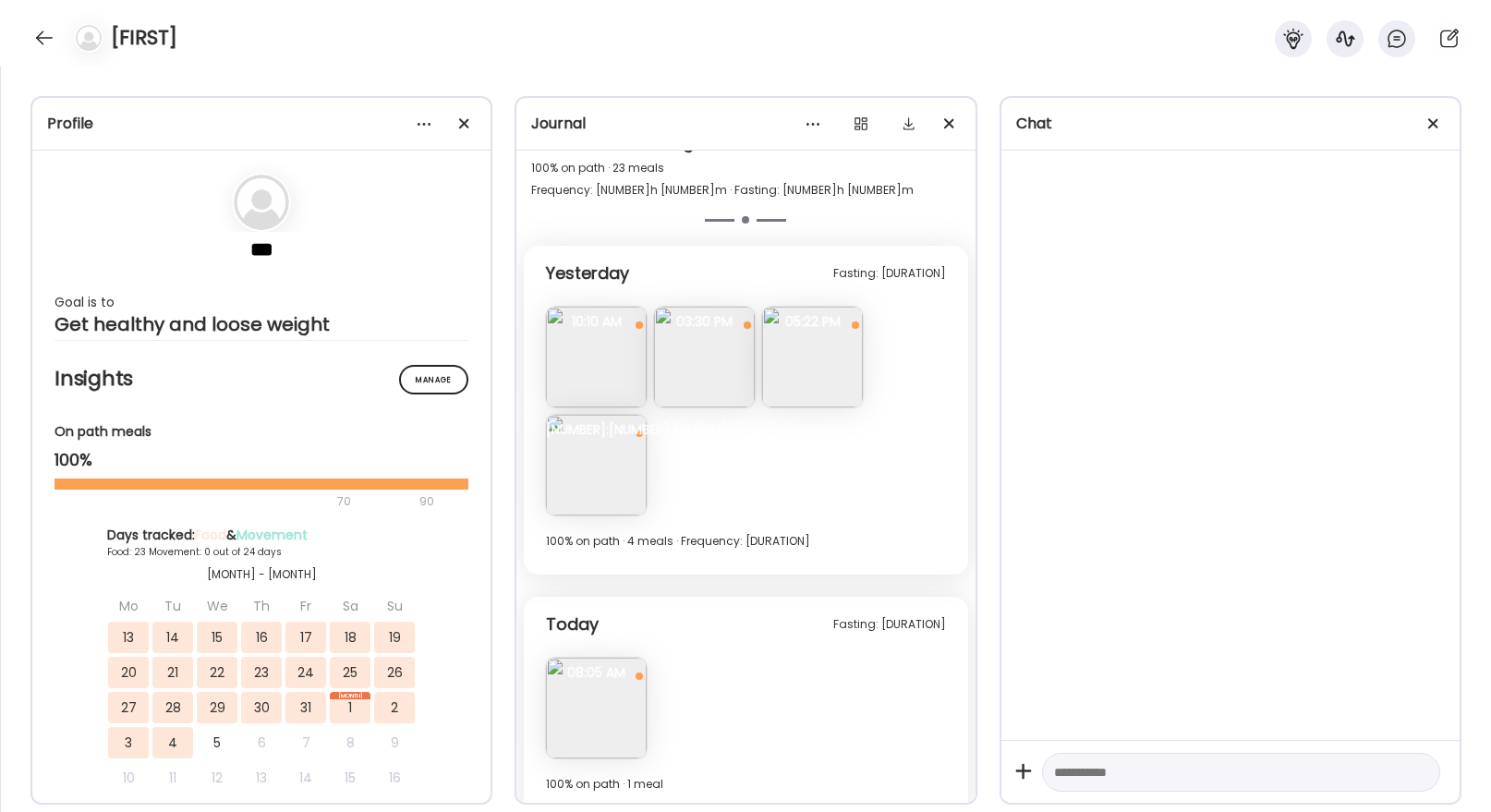 click at bounding box center [596, 708] 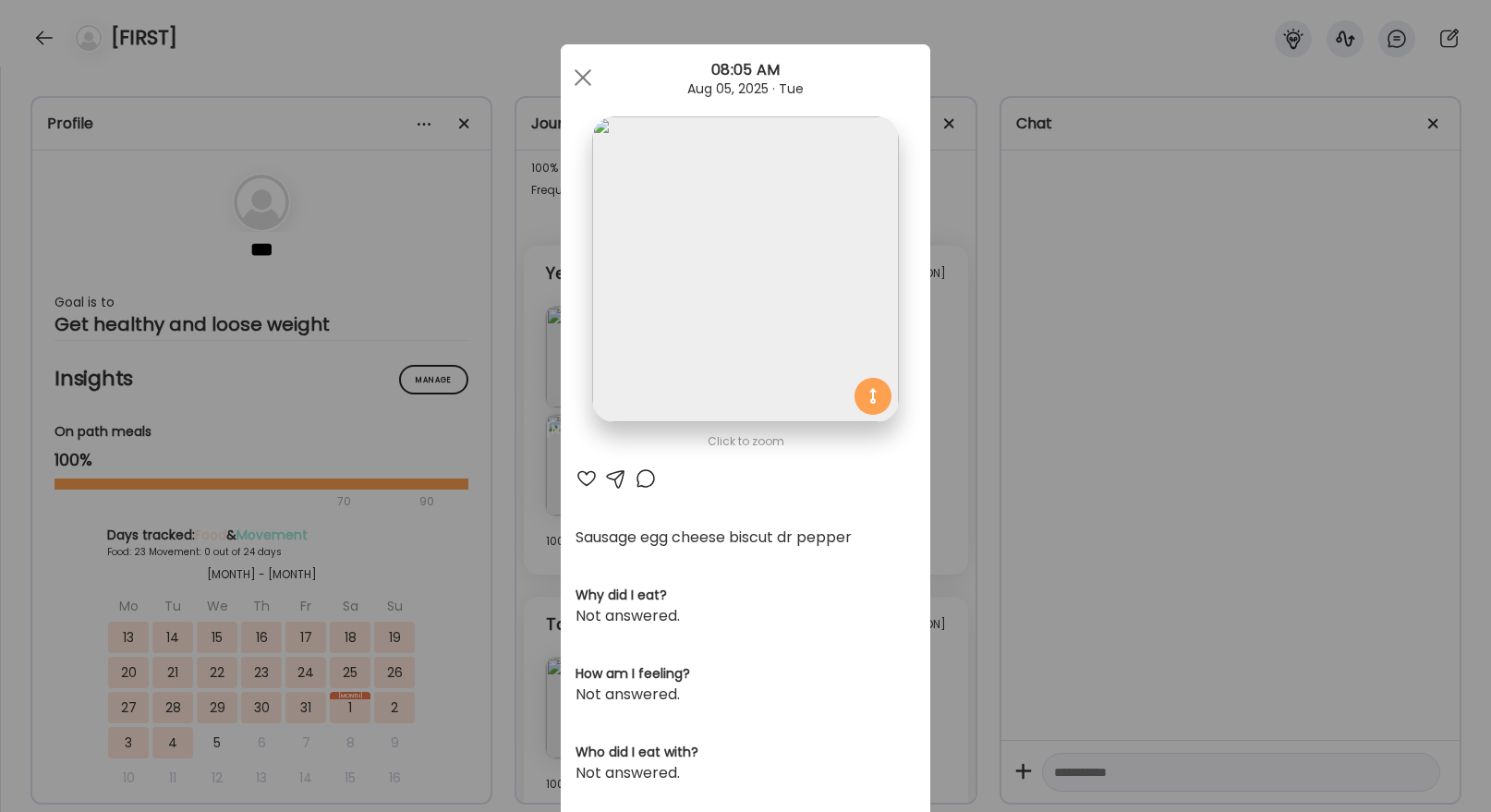 click on "Ate Coach Dashboard
Wahoo! It’s official
Take a moment to set up your Coach Profile to give your clients a smooth onboarding experience.
Skip Set up coach profile
Ate Coach Dashboard
1 Image 2 Message 3 Invite
Let’s get you quickly set up
Add a headshot or company logo for client recognition
Skip Next
Ate Coach Dashboard
1 Image 2 Message 3 Invite
Customize your welcome message
This page will be the first thing your clients will see. Add a welcome message to personalize their experience.
Header 32" at bounding box center [746, 406] 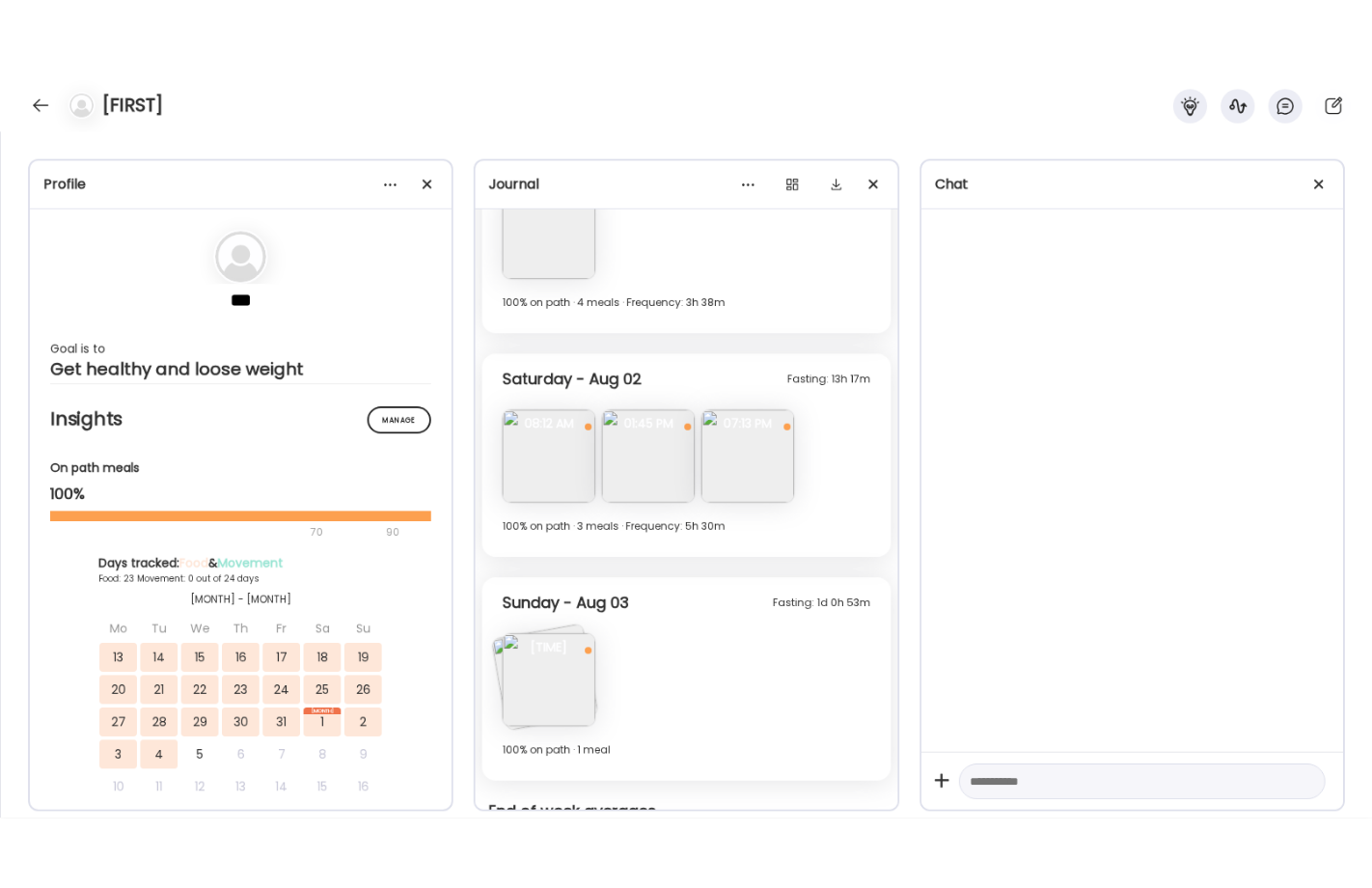 scroll, scrollTop: 10359, scrollLeft: 0, axis: vertical 